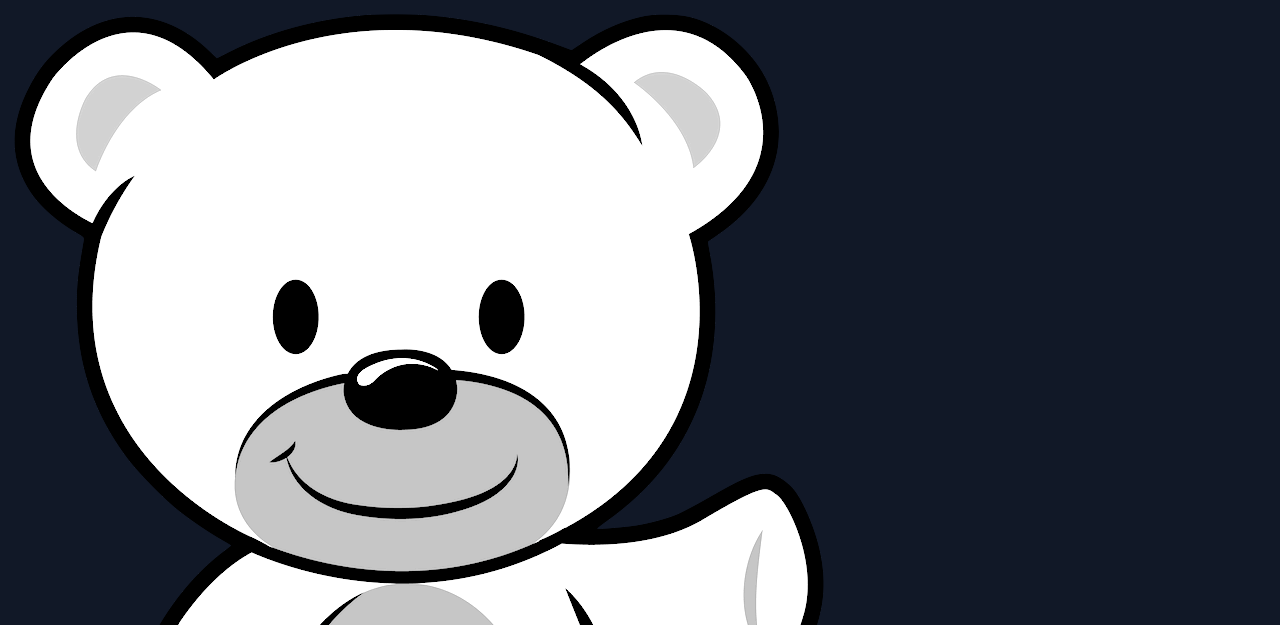 scroll, scrollTop: 0, scrollLeft: 0, axis: both 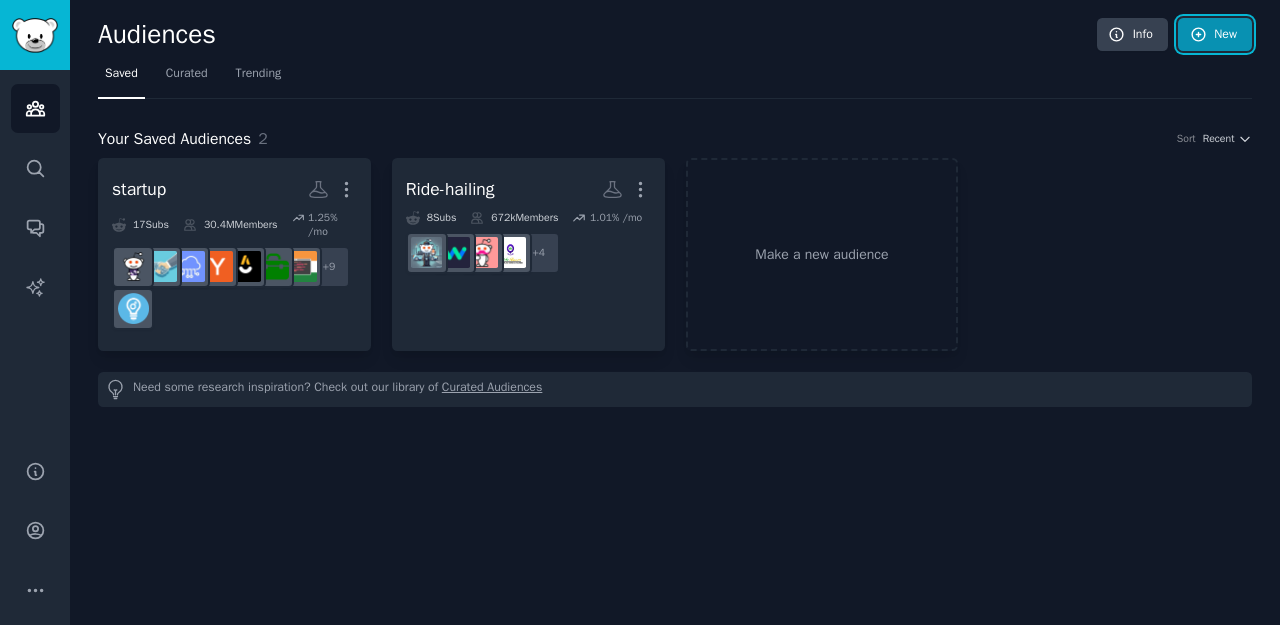 click on "New" at bounding box center (1215, 35) 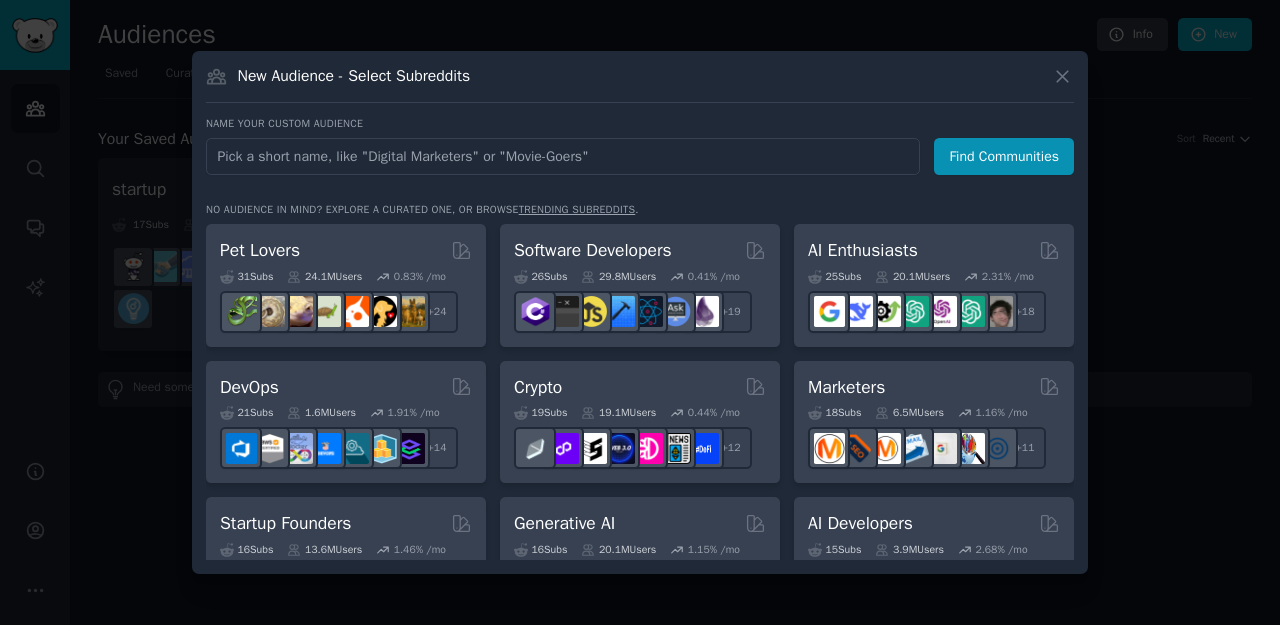 click at bounding box center (563, 156) 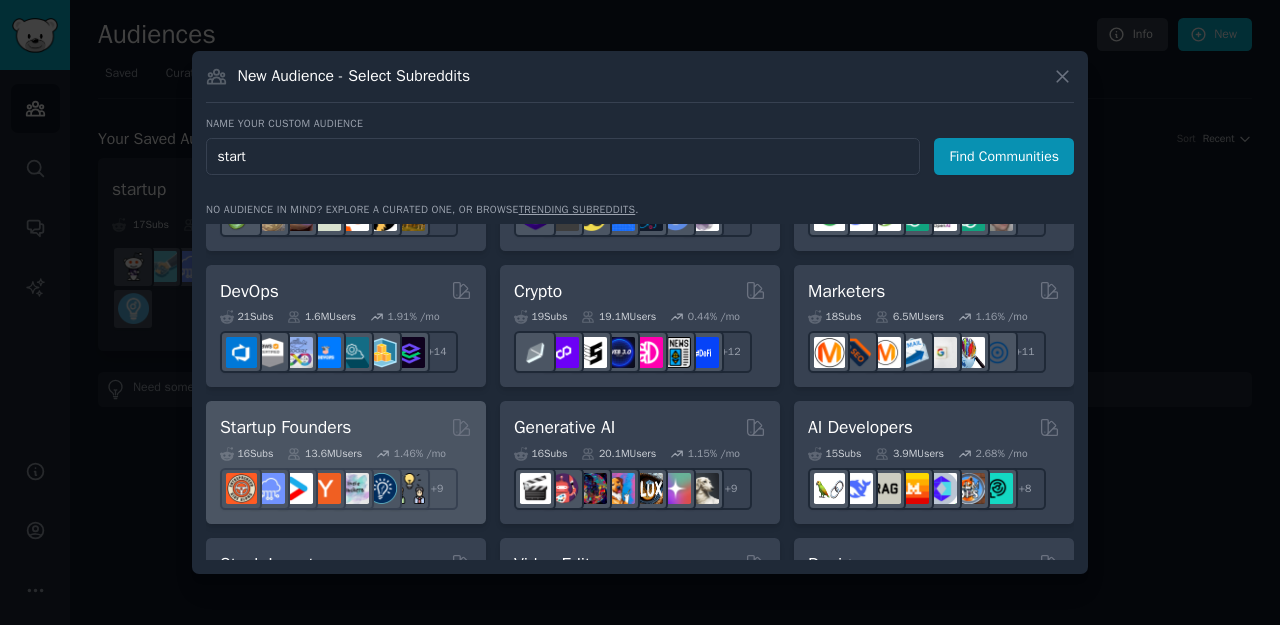 scroll, scrollTop: 100, scrollLeft: 0, axis: vertical 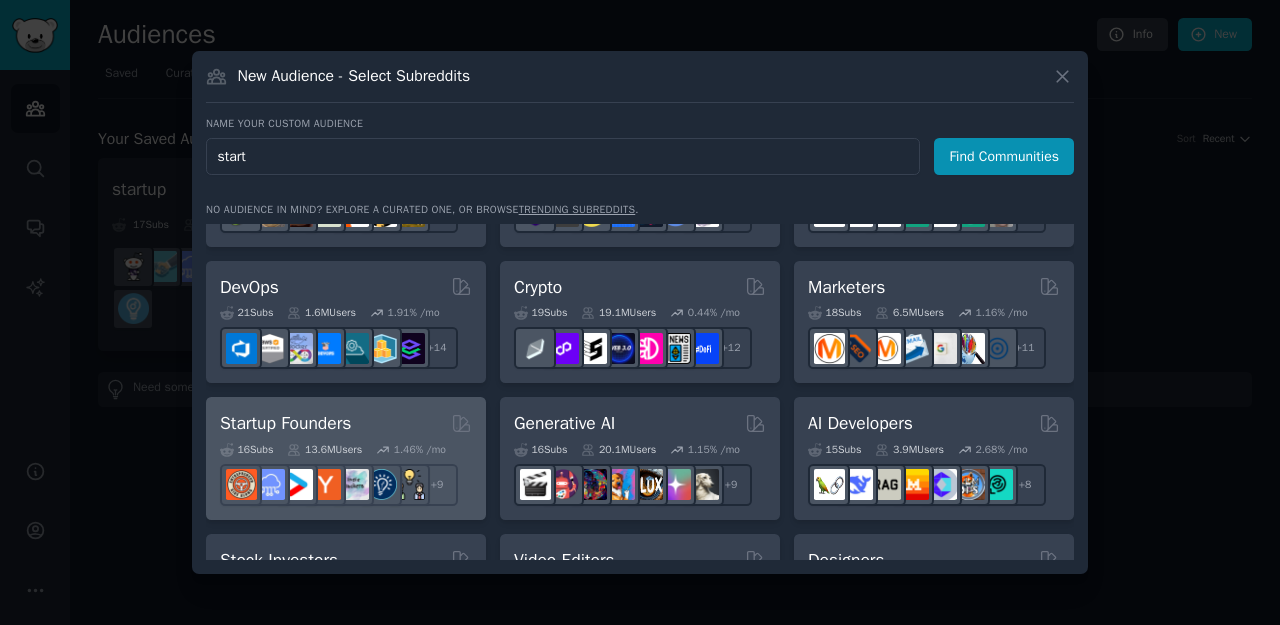 type on "start" 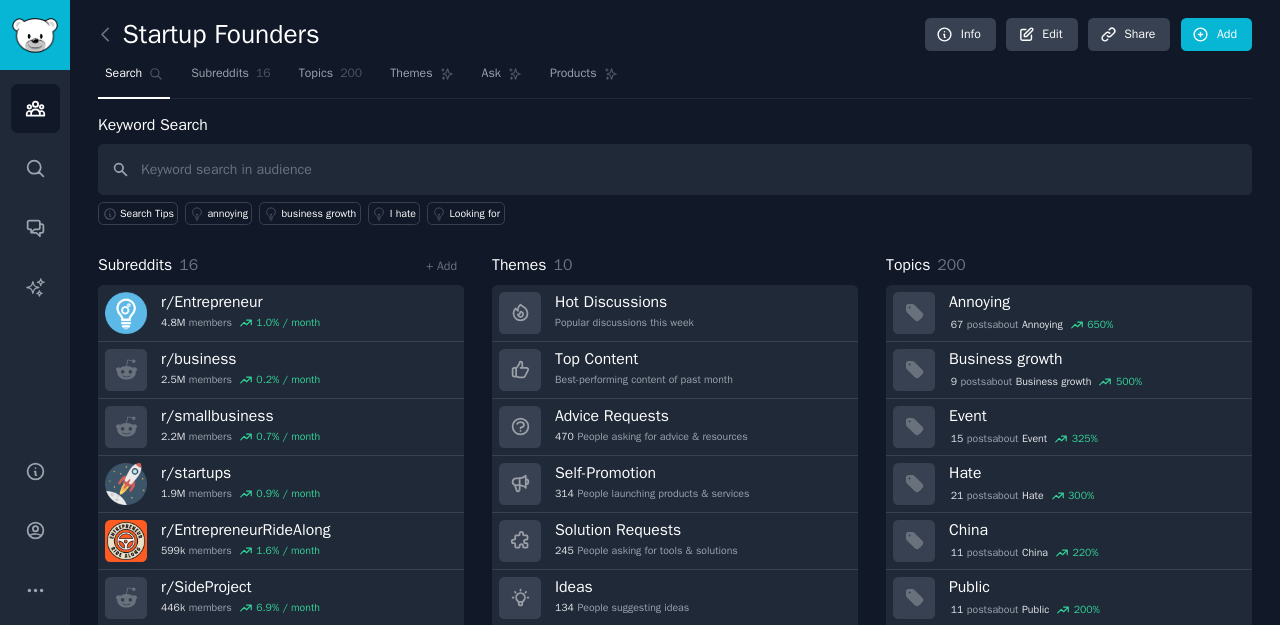 scroll, scrollTop: 1, scrollLeft: 0, axis: vertical 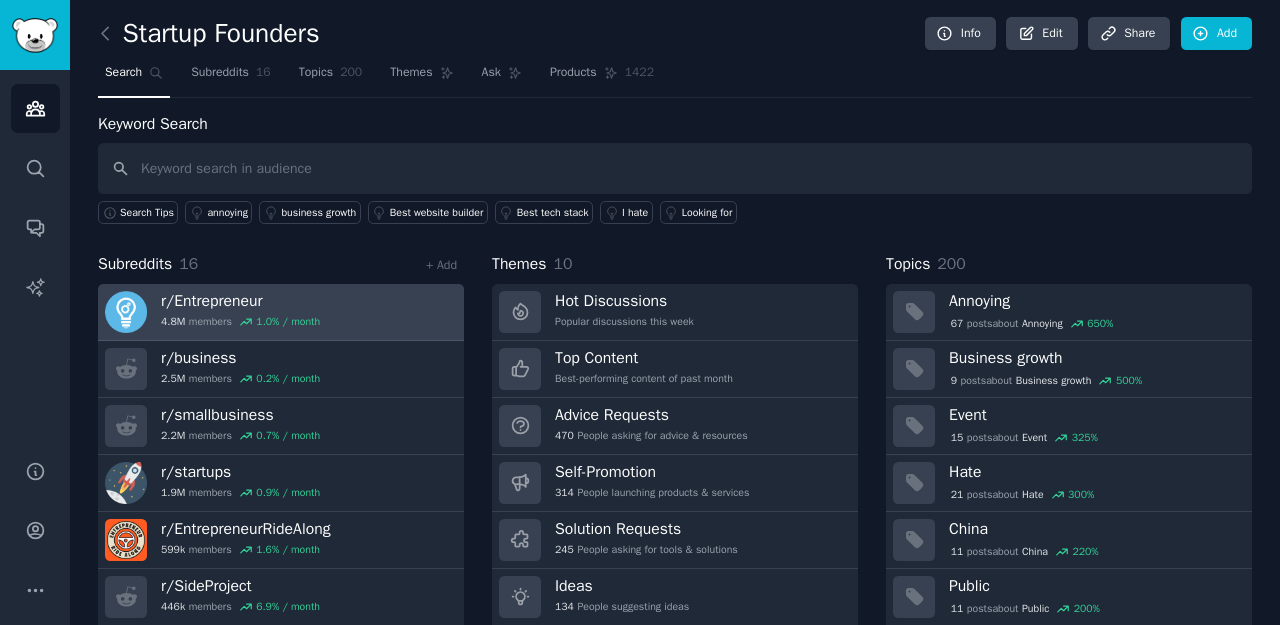 click on "r/ Entrepreneur 4.8M  members 1.0 % / month" at bounding box center [281, 312] 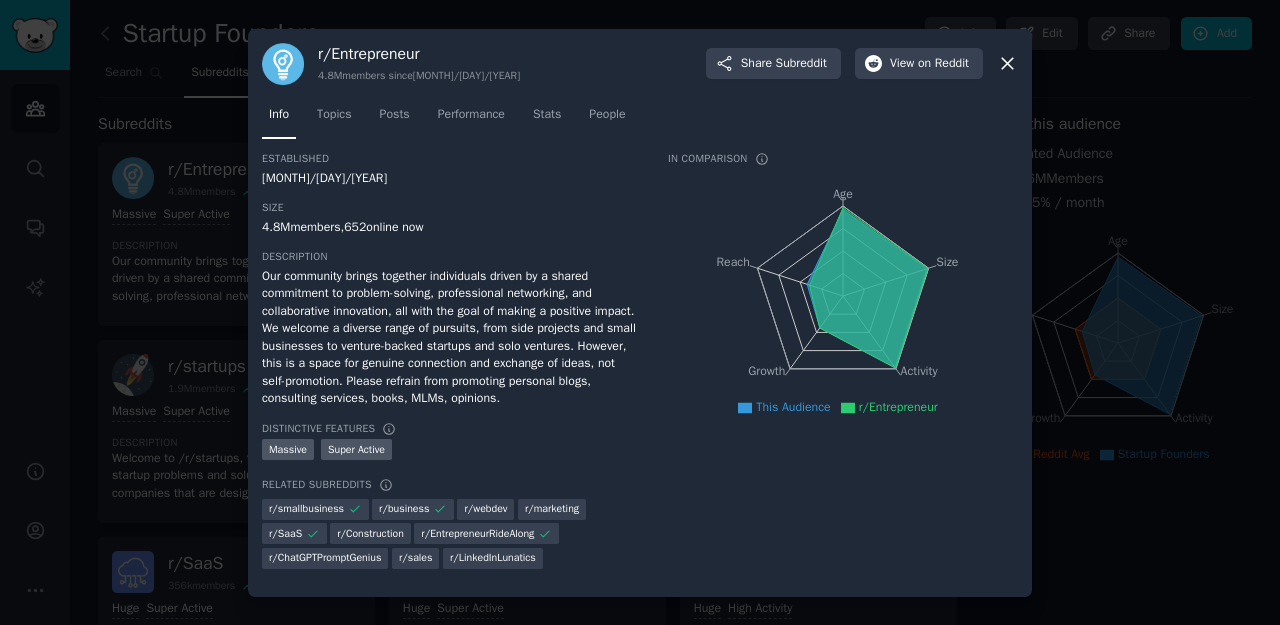 click at bounding box center (640, 312) 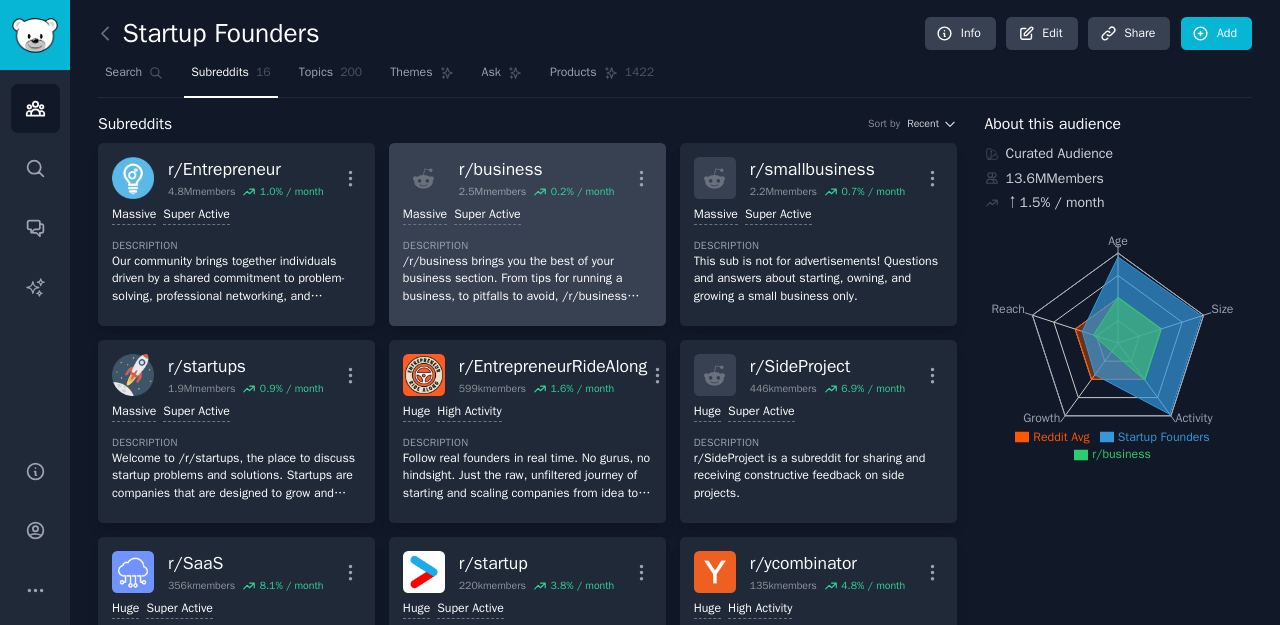 scroll, scrollTop: 0, scrollLeft: 0, axis: both 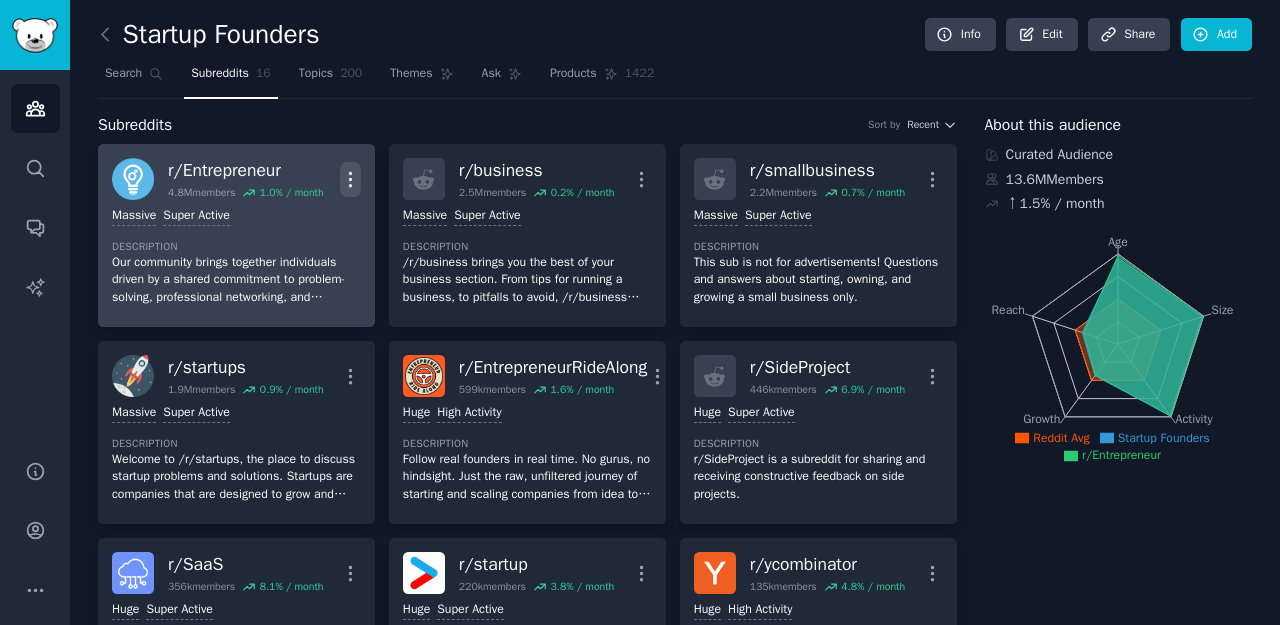 click 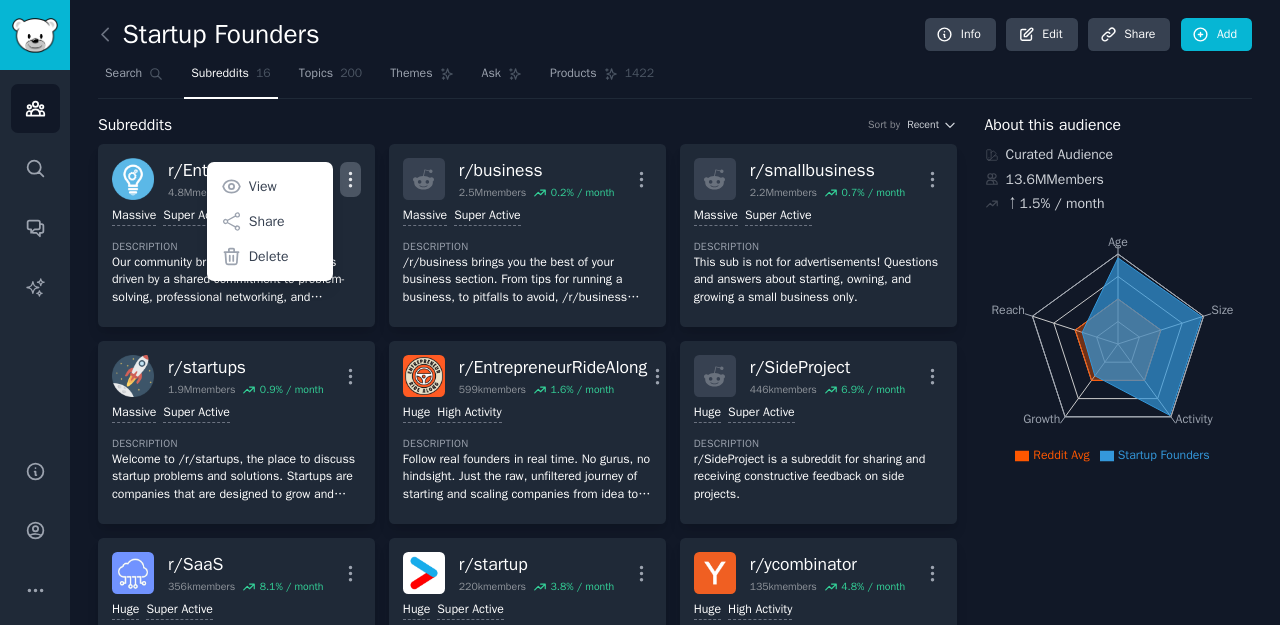 click on "Subreddits Sort by Recent" at bounding box center (527, 125) 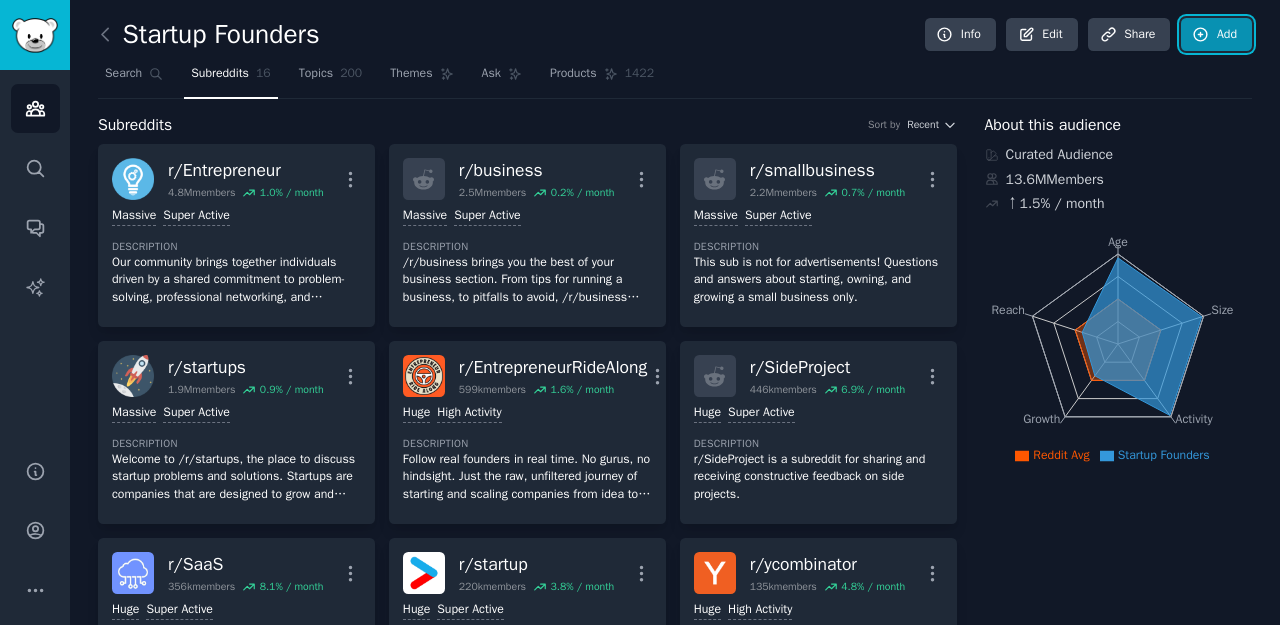 click on "Add" at bounding box center [1216, 35] 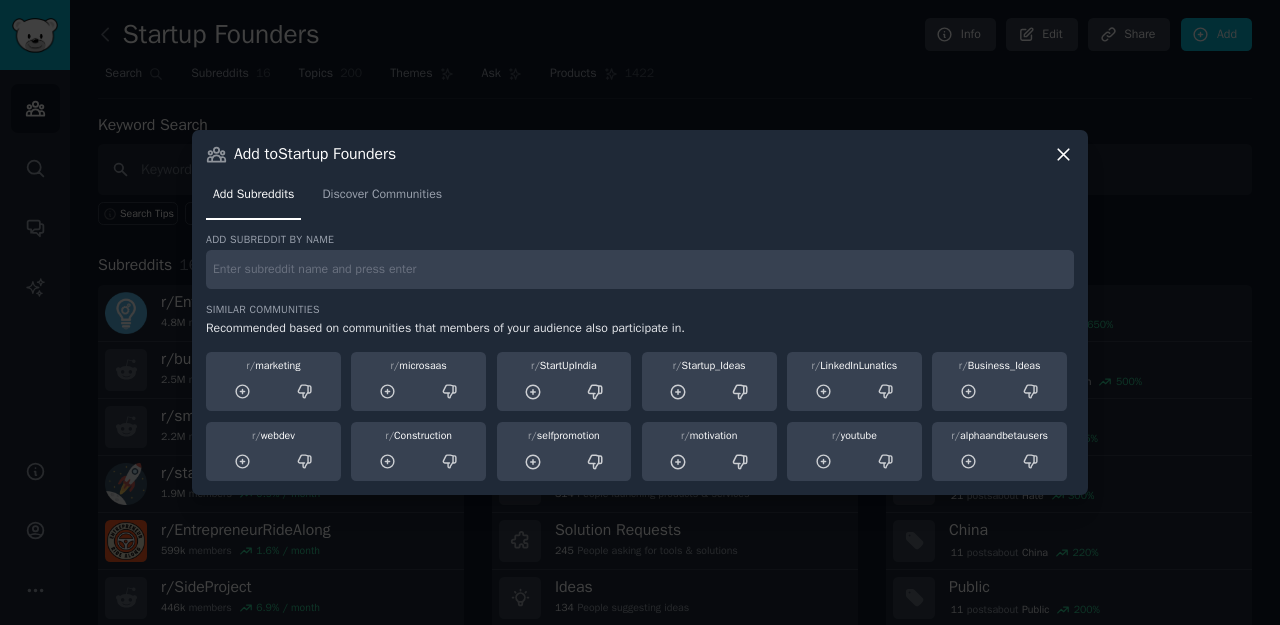 click at bounding box center (640, 269) 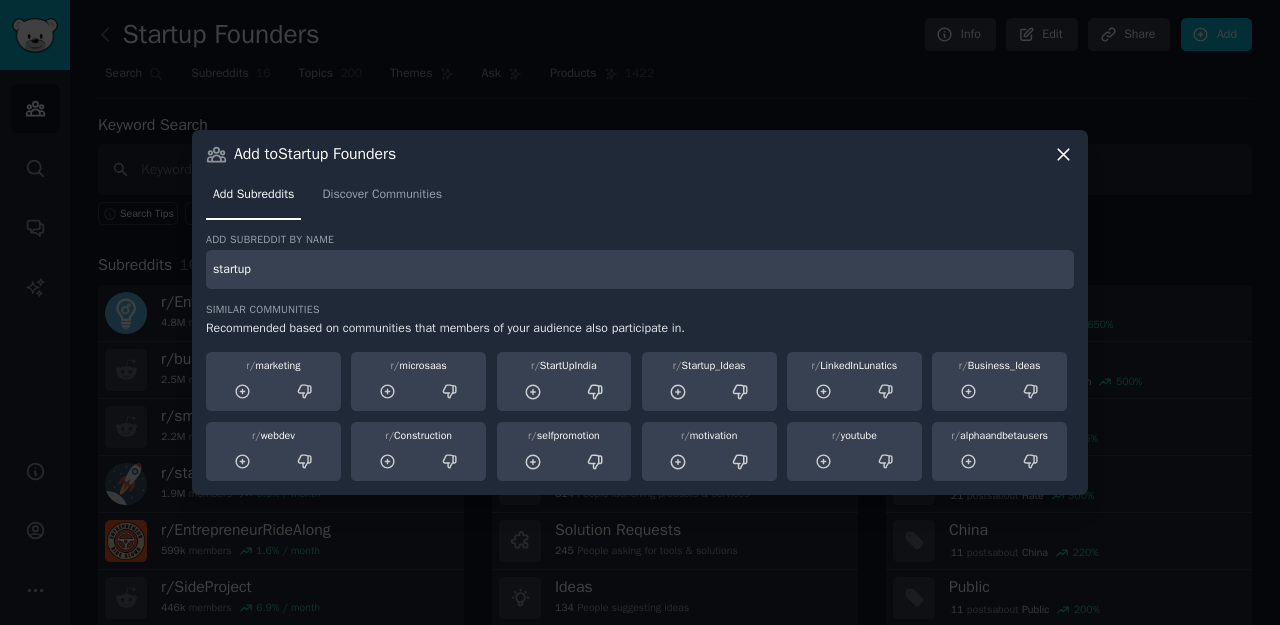 type on "startup" 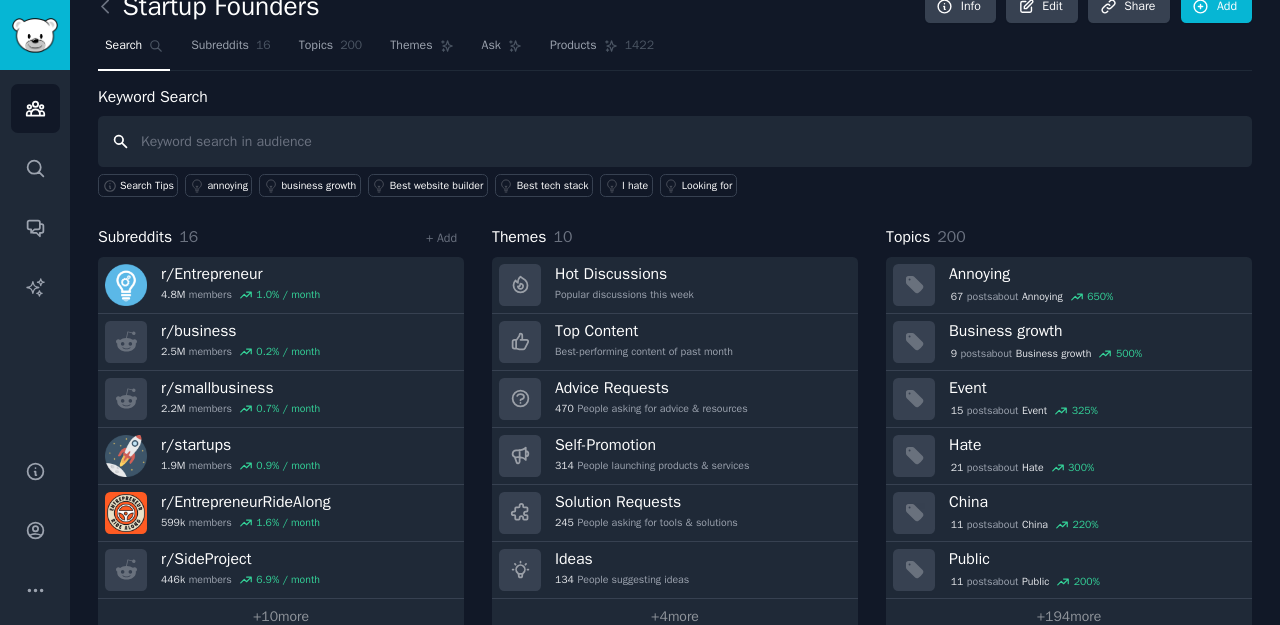 scroll, scrollTop: 60, scrollLeft: 0, axis: vertical 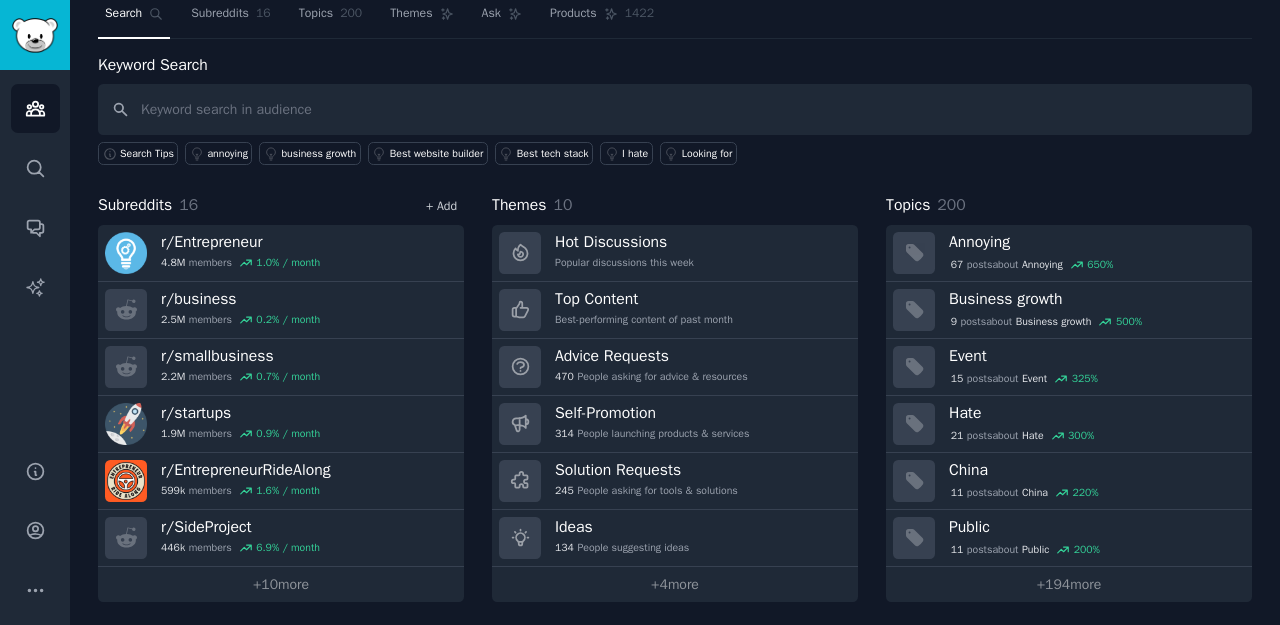 click on "+ Add" at bounding box center (441, 206) 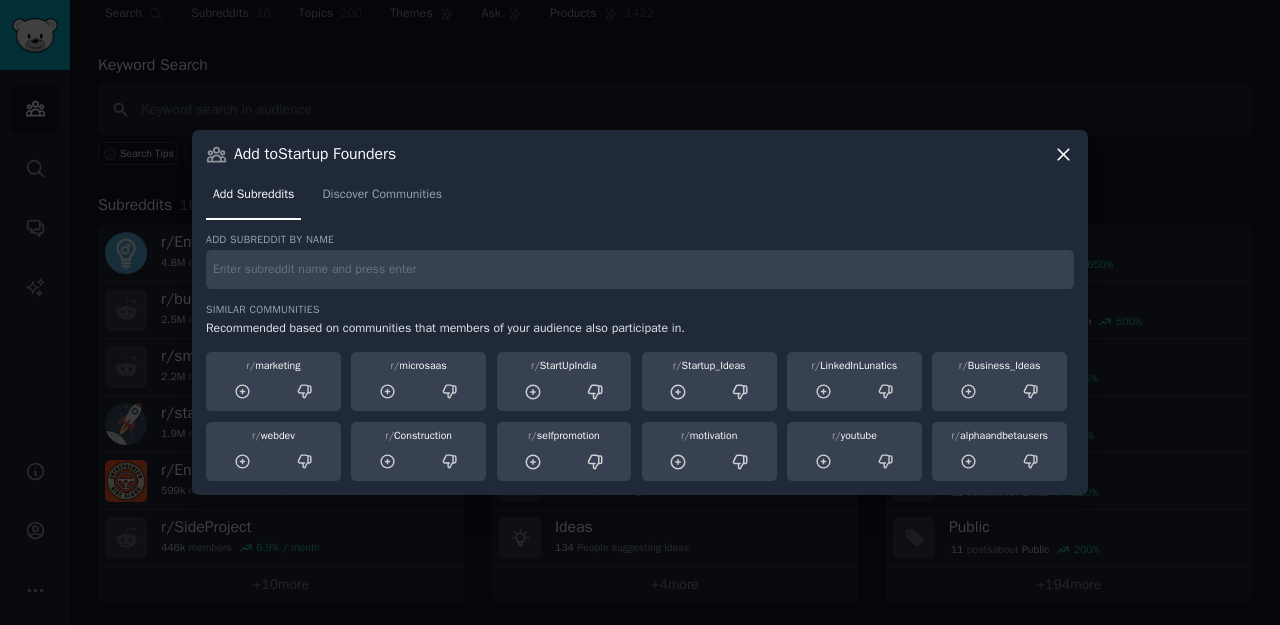 click 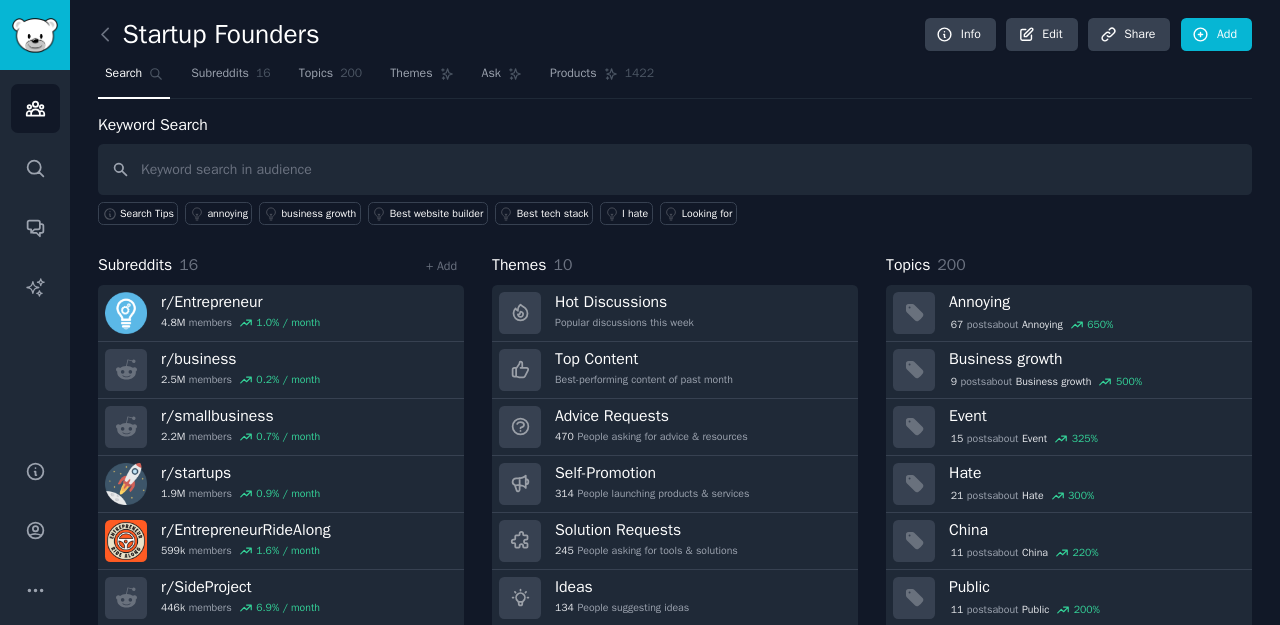 scroll, scrollTop: 64, scrollLeft: 0, axis: vertical 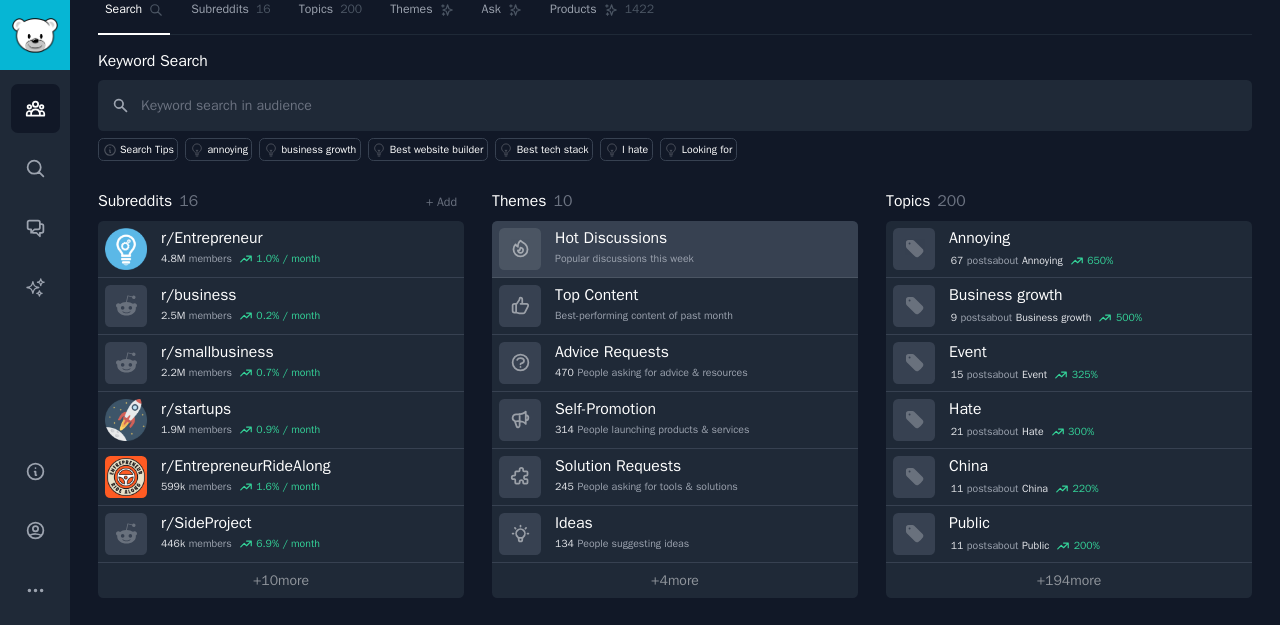 click on "Hot Discussions" at bounding box center (624, 238) 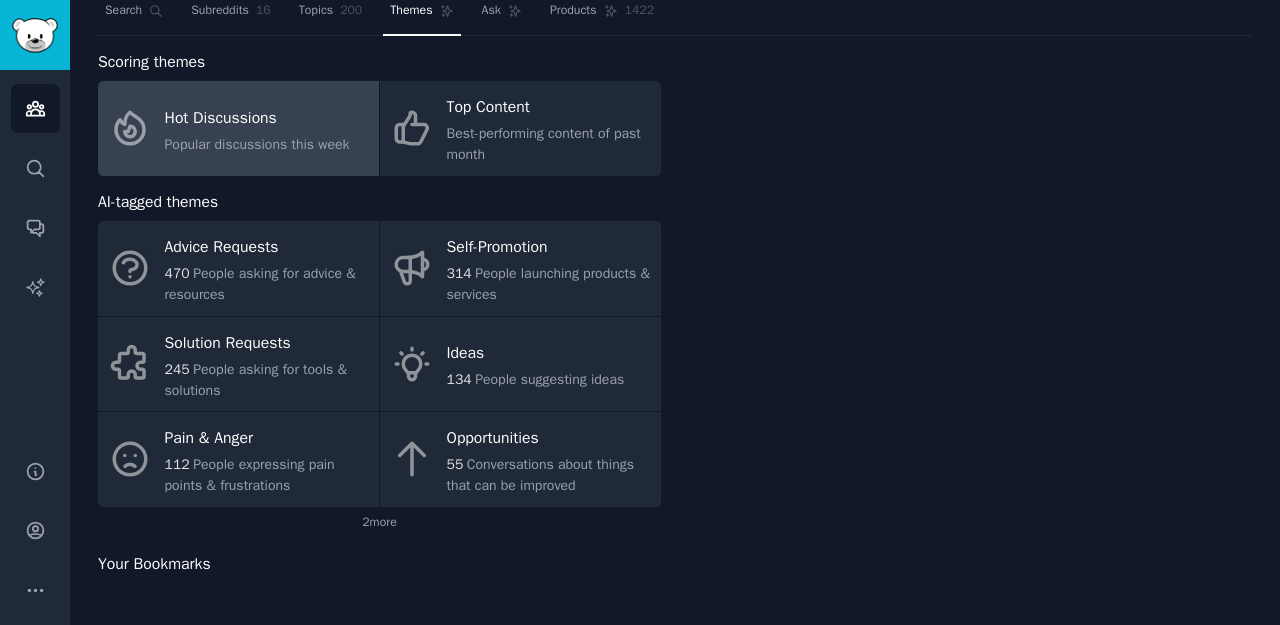 scroll, scrollTop: 64, scrollLeft: 0, axis: vertical 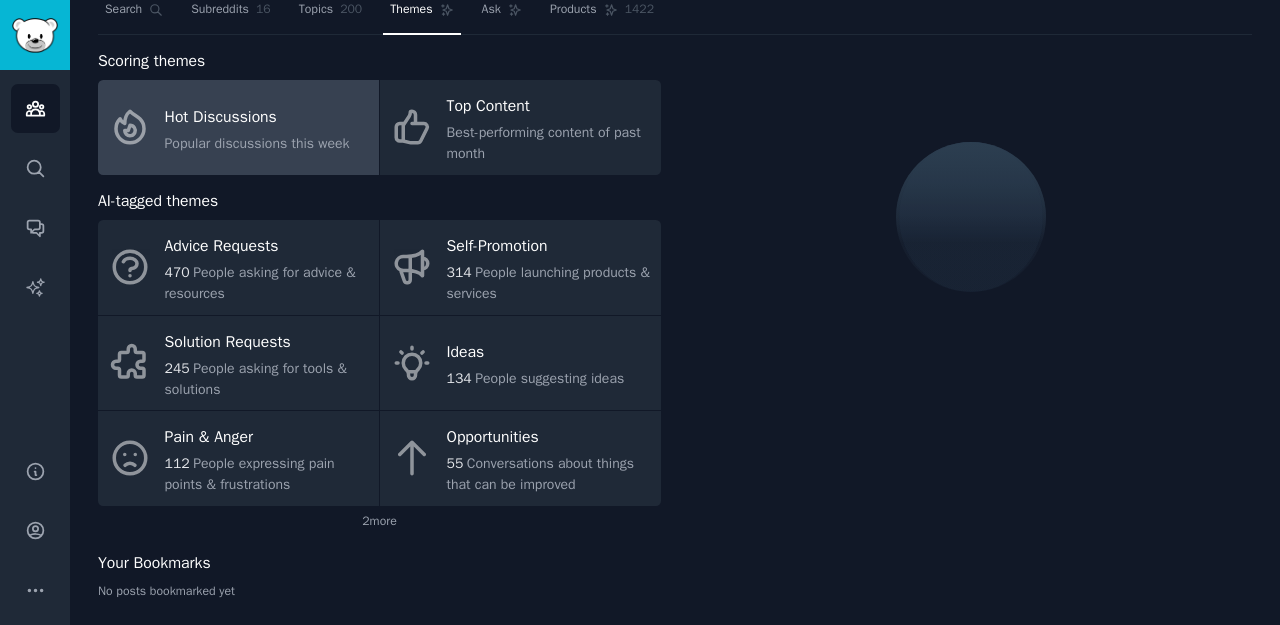 click on "Hot Discussions" at bounding box center (257, 117) 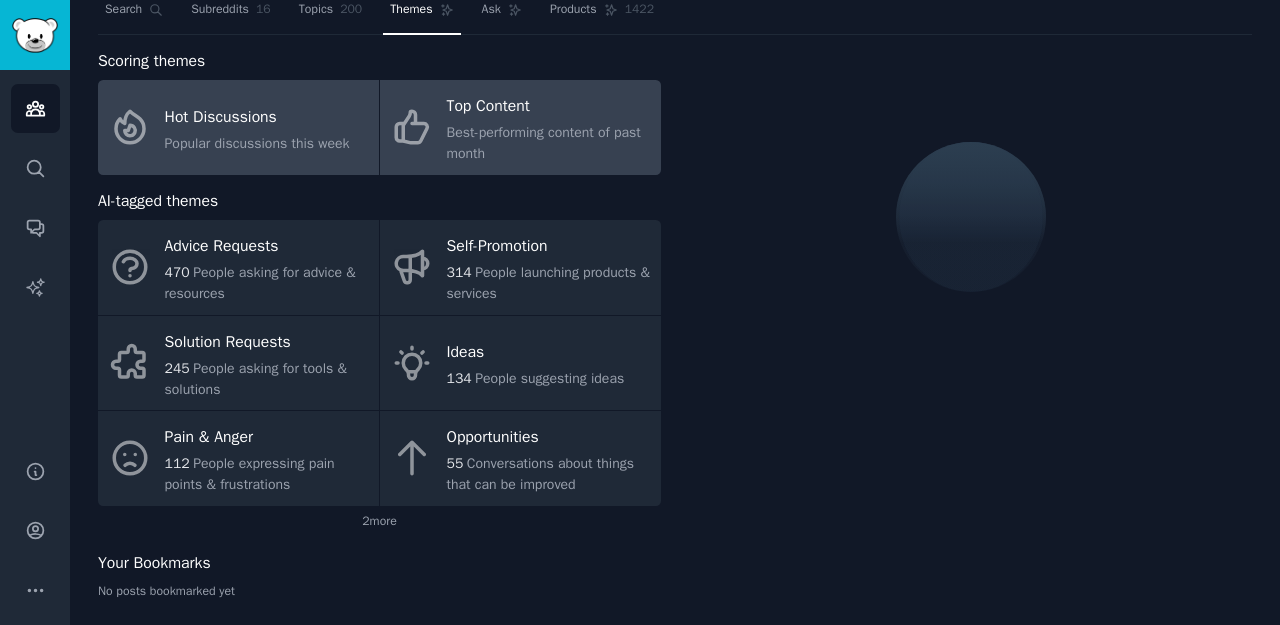 click on "Top Content" at bounding box center (549, 107) 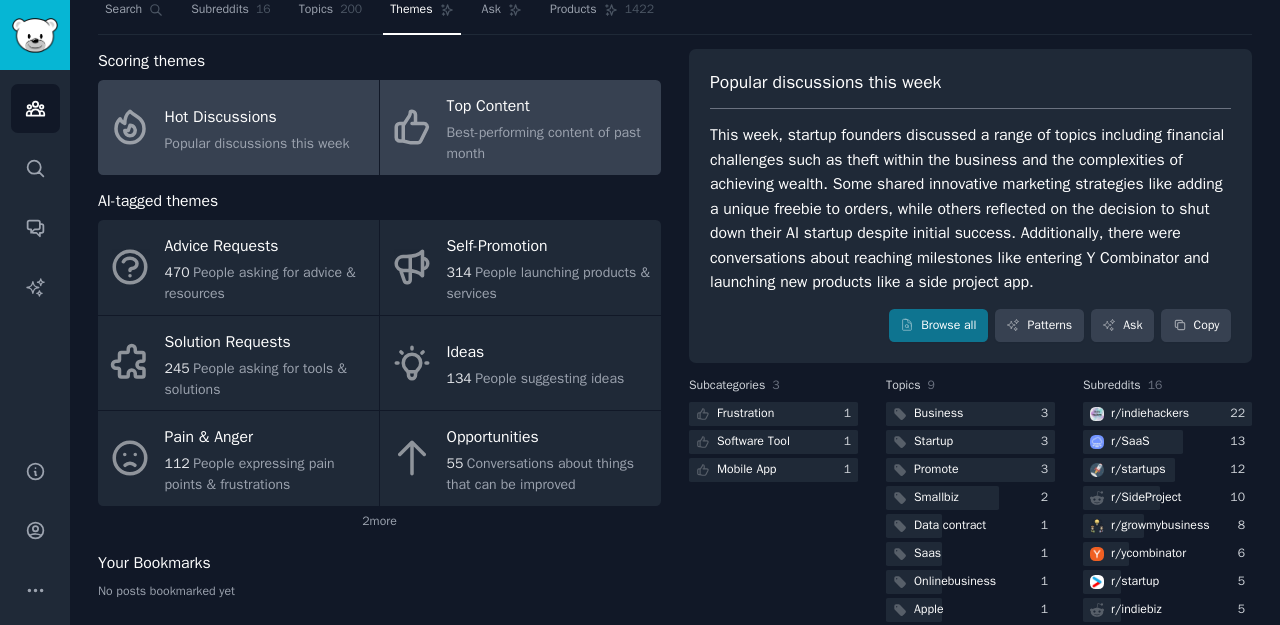 click on "Hot Discussions" at bounding box center (257, 117) 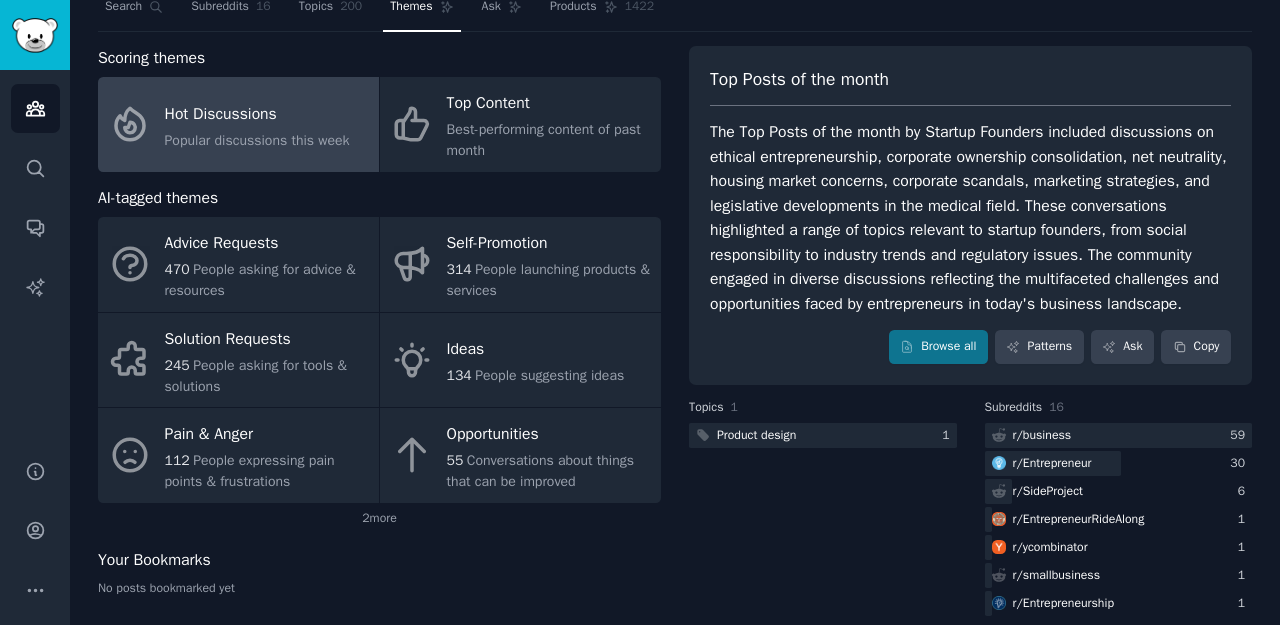 scroll, scrollTop: 0, scrollLeft: 0, axis: both 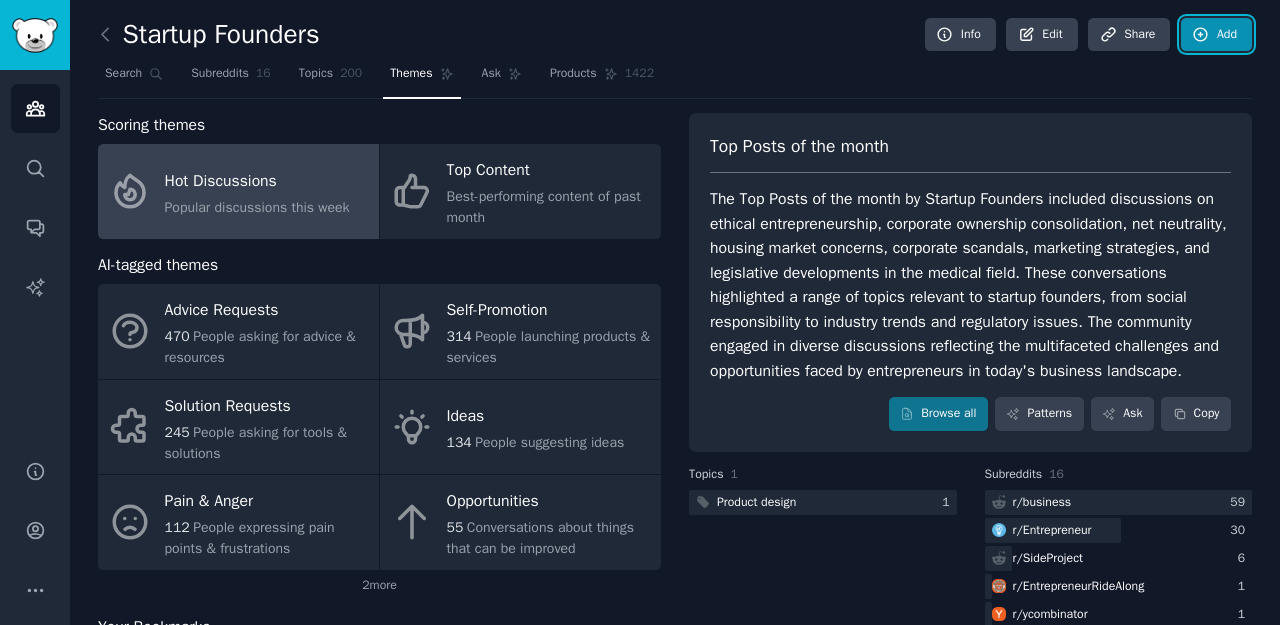 click on "Add" at bounding box center [1216, 35] 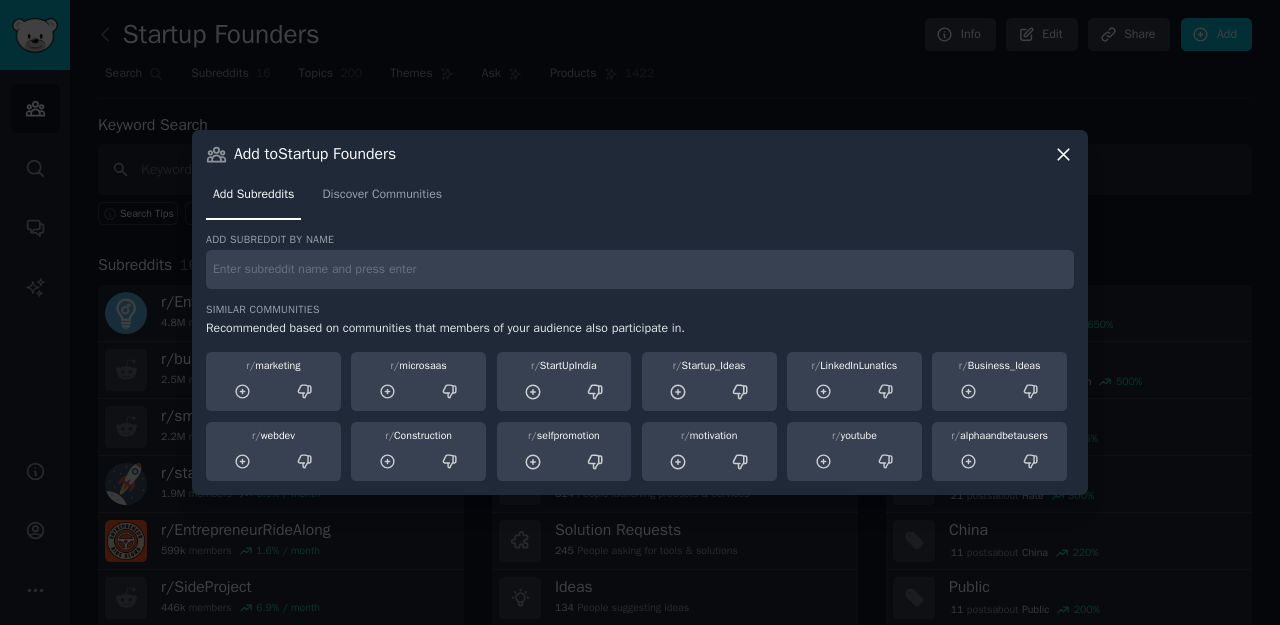 click 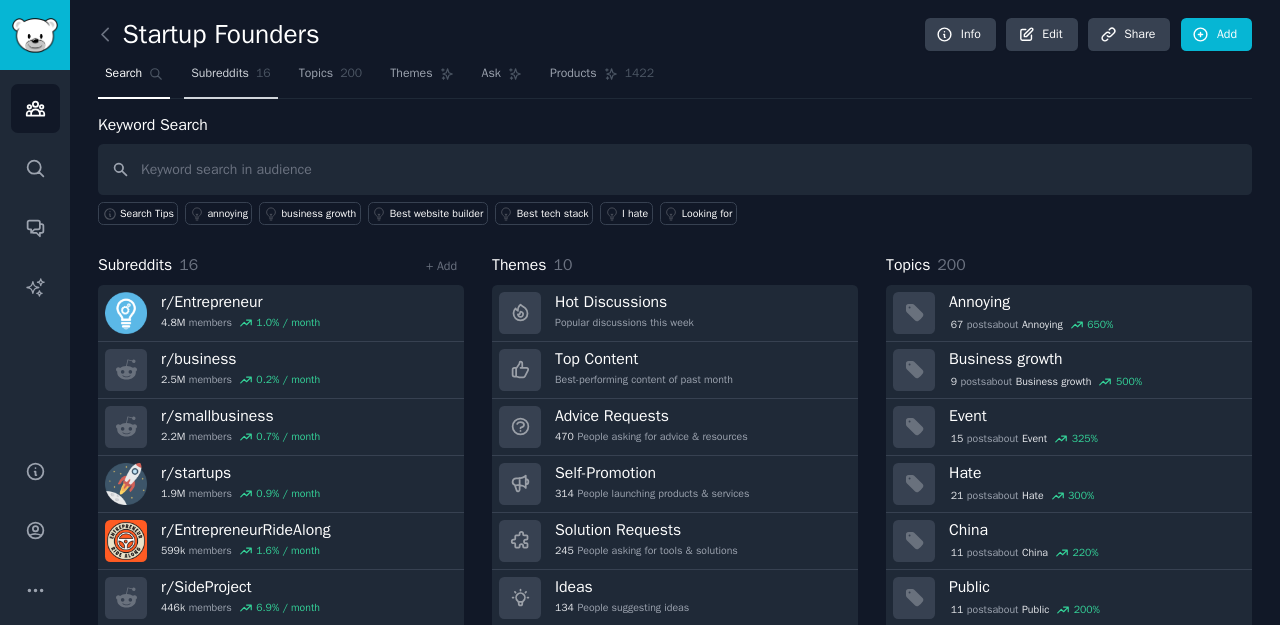 click on "Subreddits" at bounding box center (220, 74) 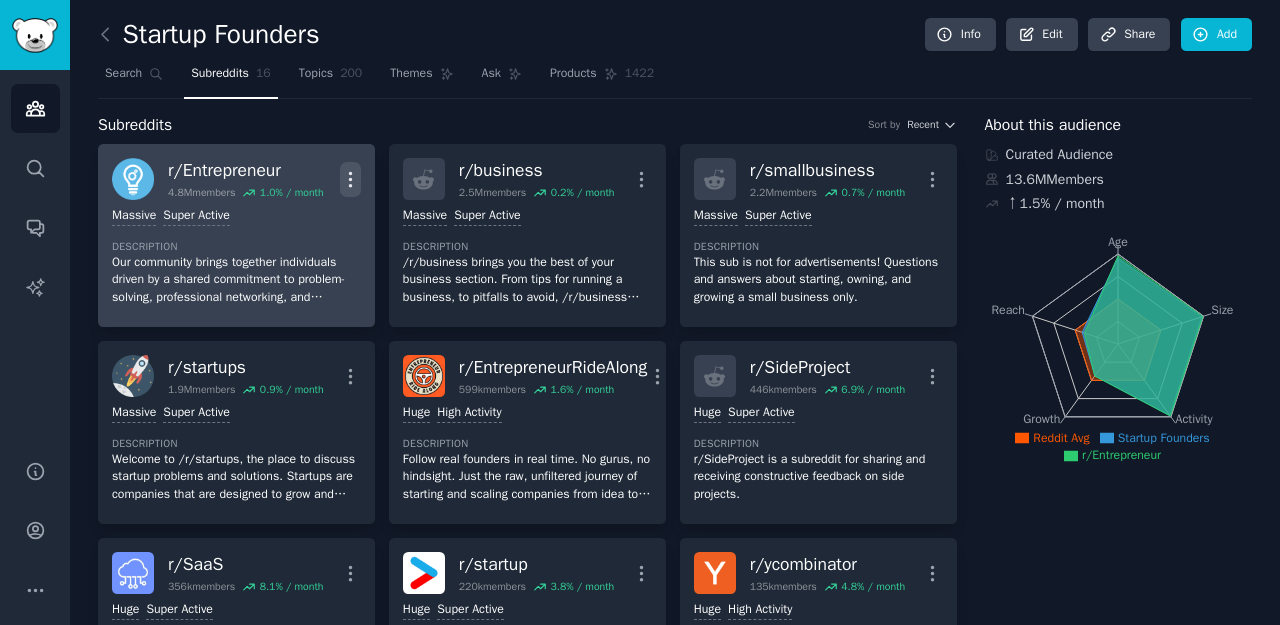 click 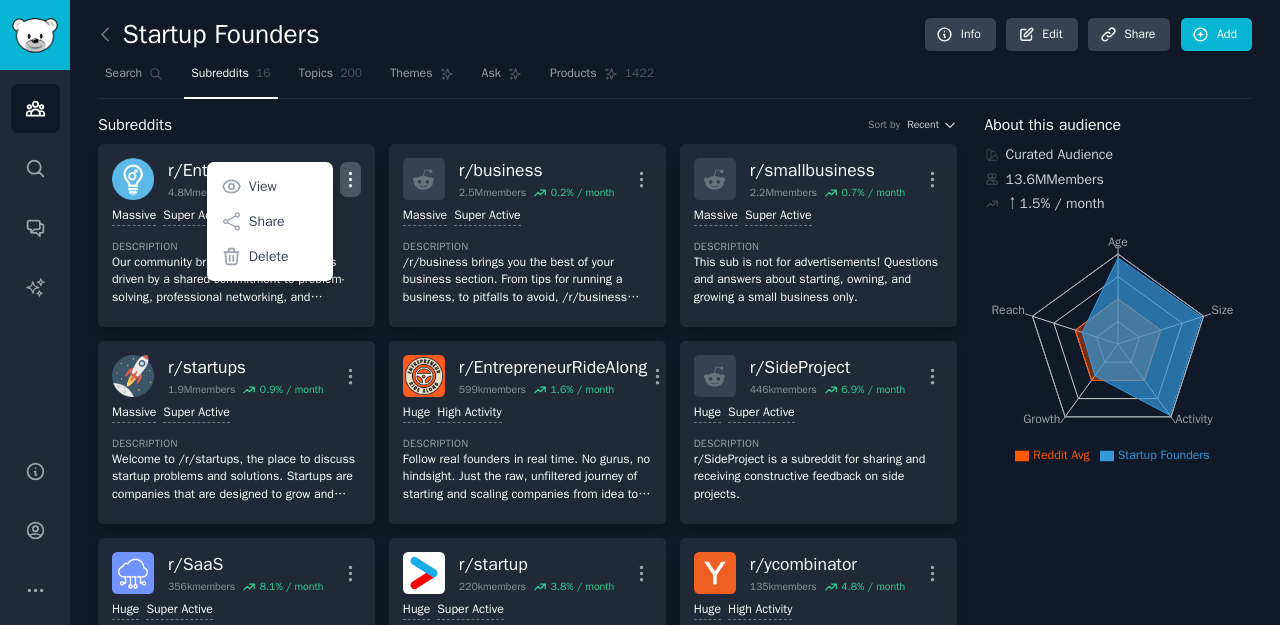 click on "Subreddits Sort by Recent" at bounding box center (527, 125) 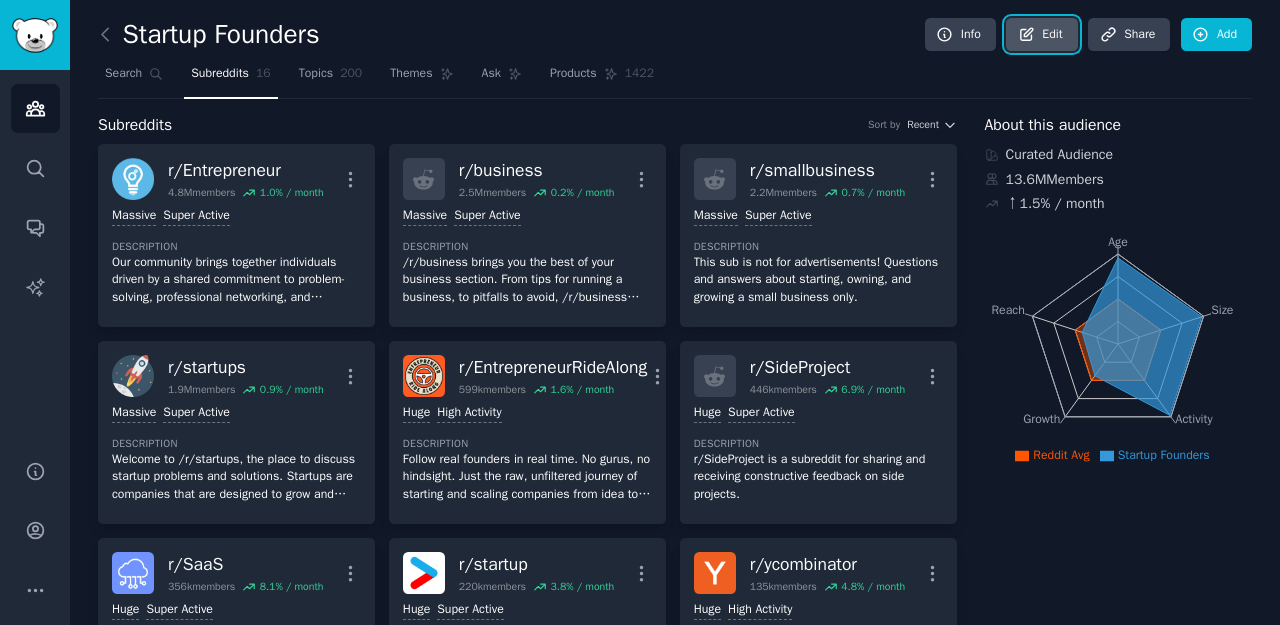 click on "Edit" at bounding box center [1041, 35] 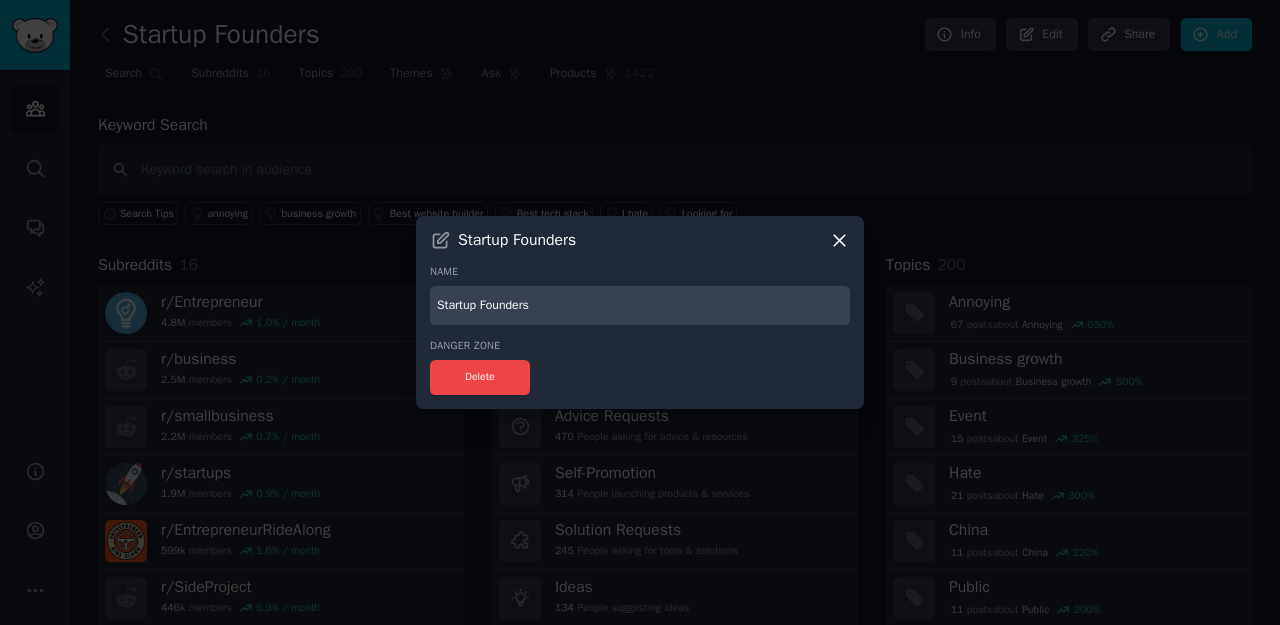 click 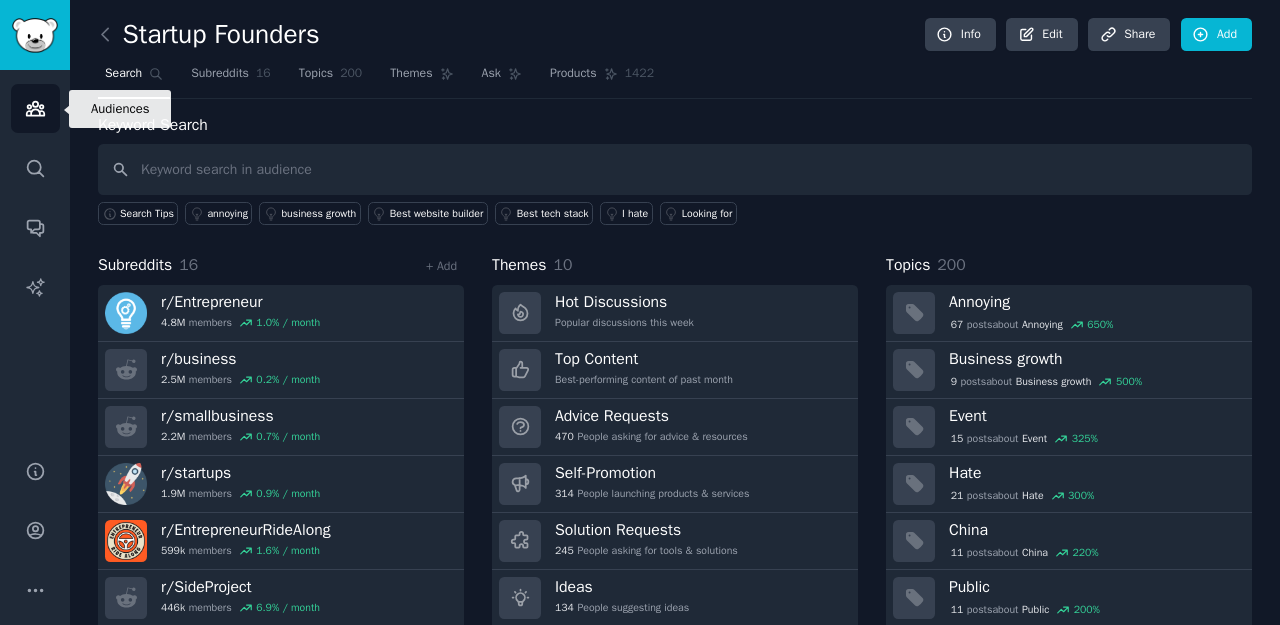 click 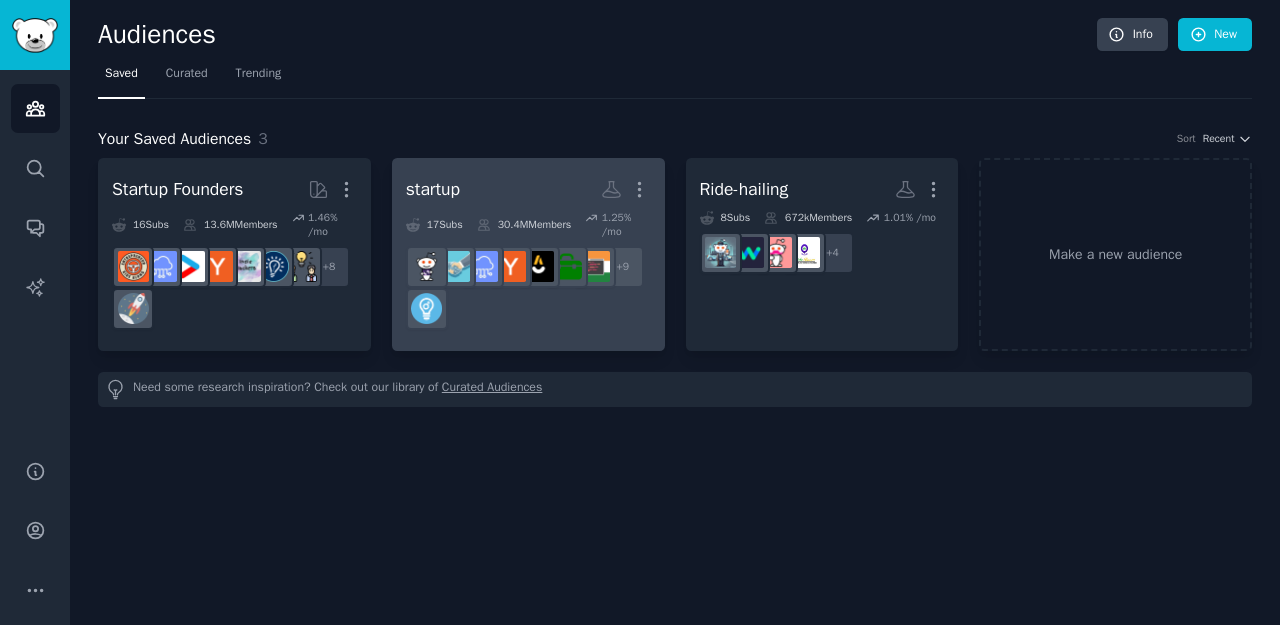 click on "startup More" at bounding box center [528, 189] 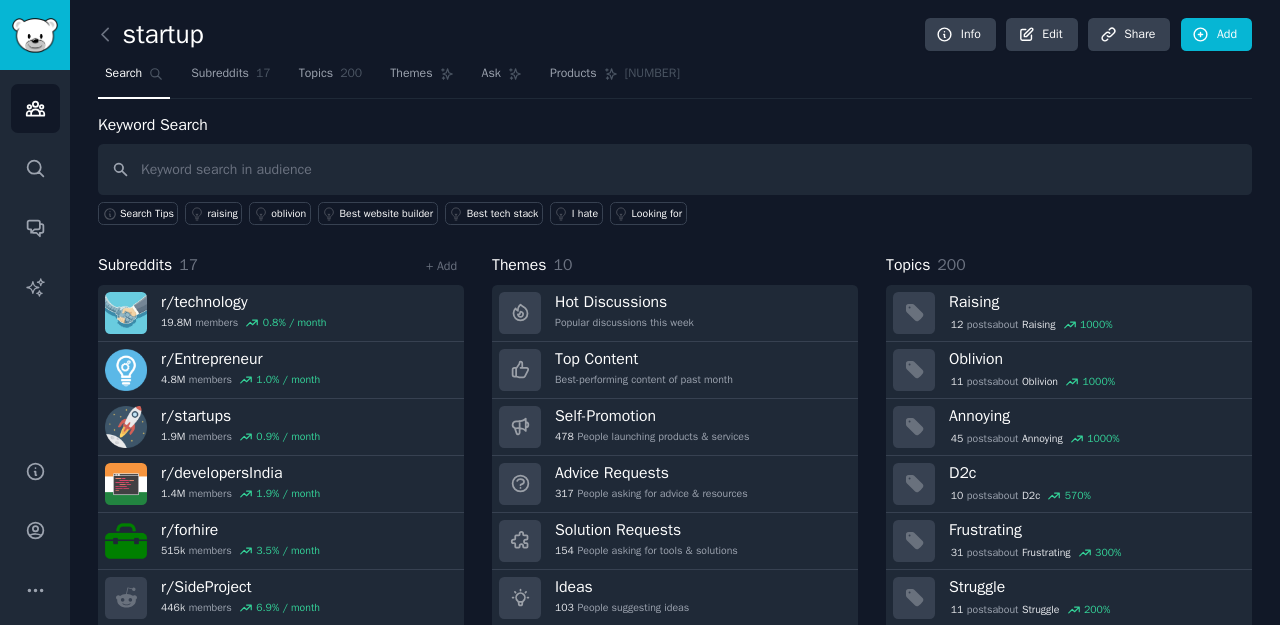 scroll, scrollTop: 1, scrollLeft: 0, axis: vertical 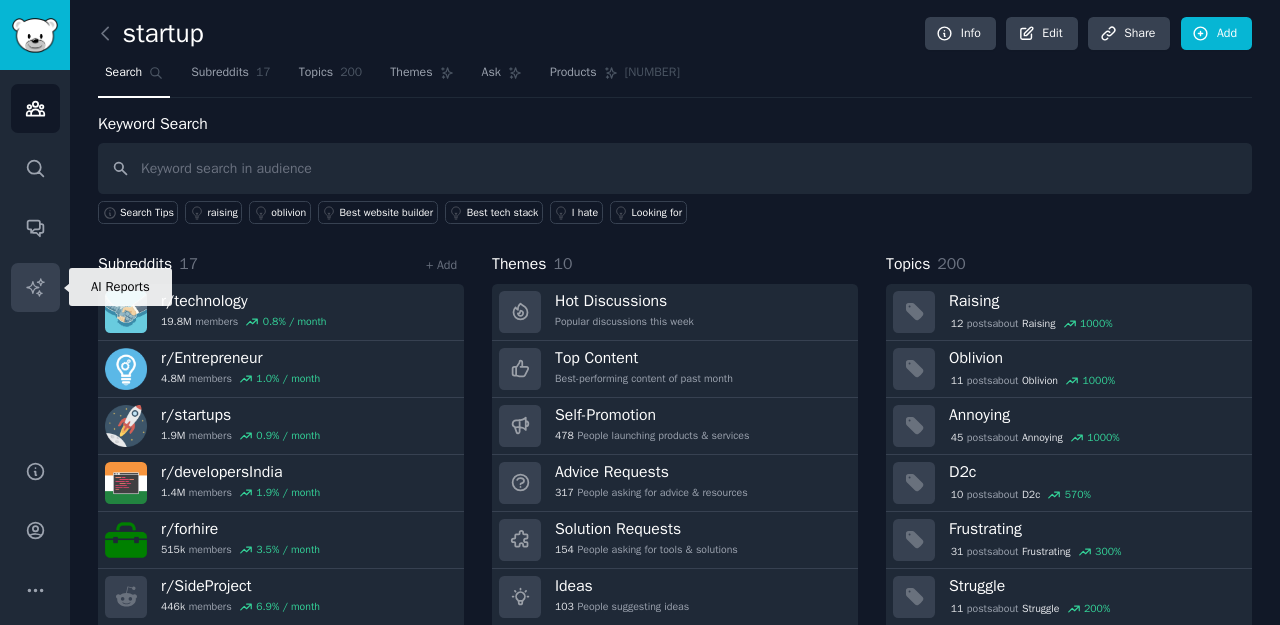 click 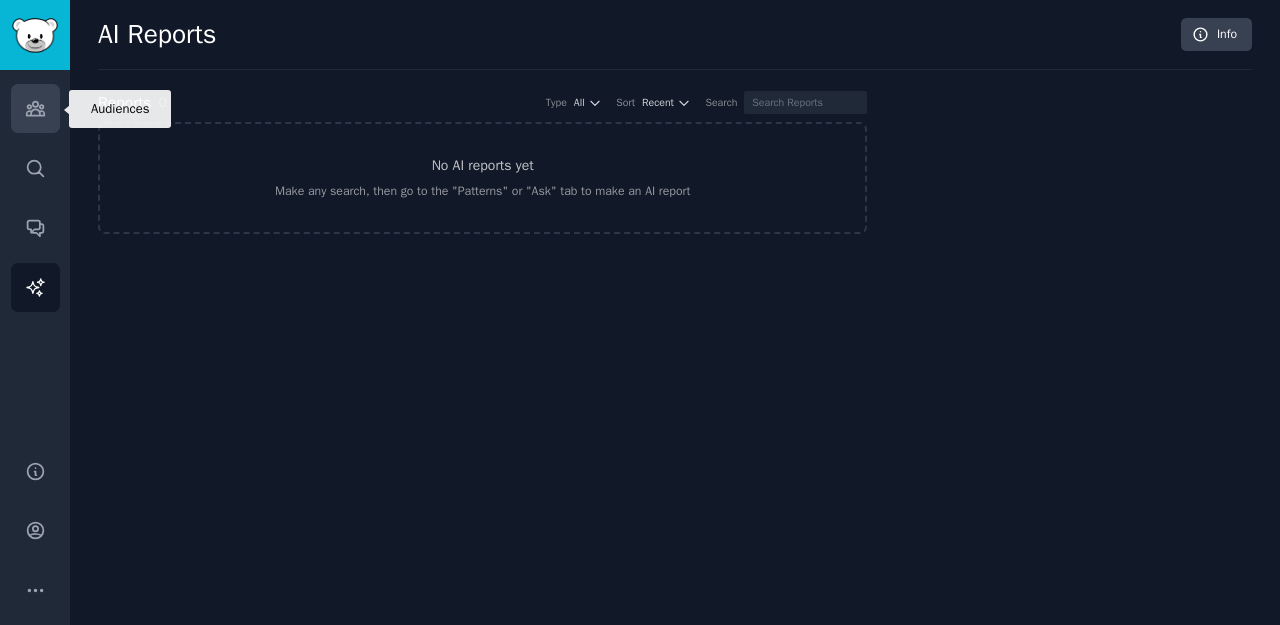 click 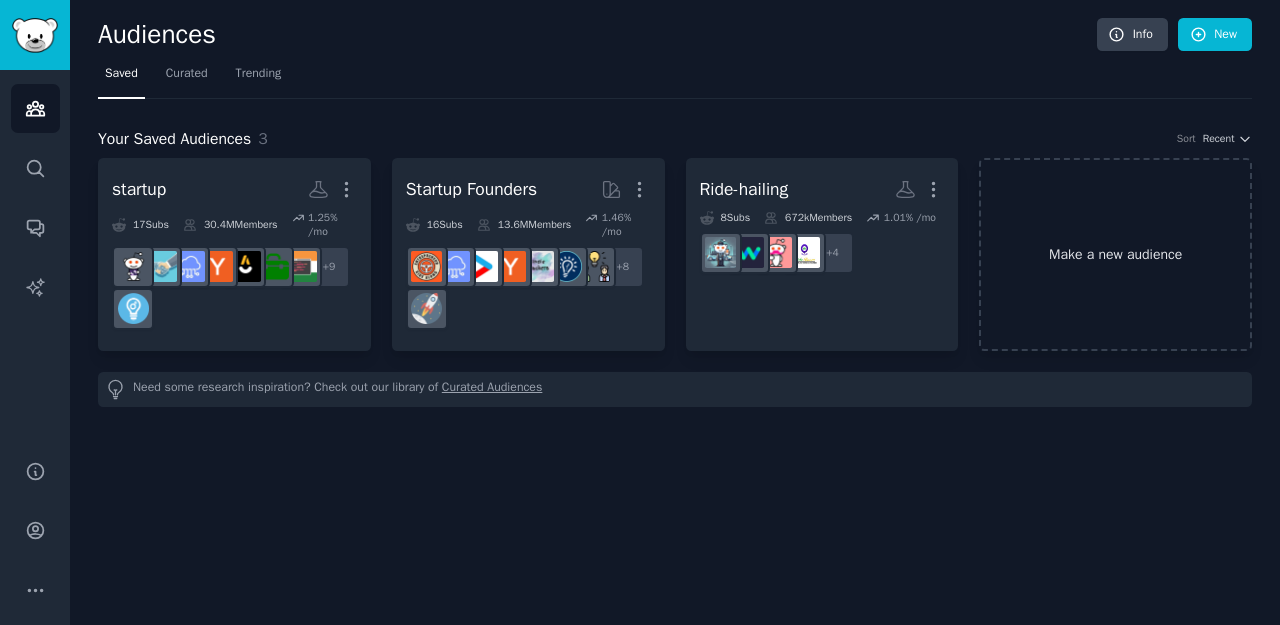 click on "Make a new audience" at bounding box center (1115, 254) 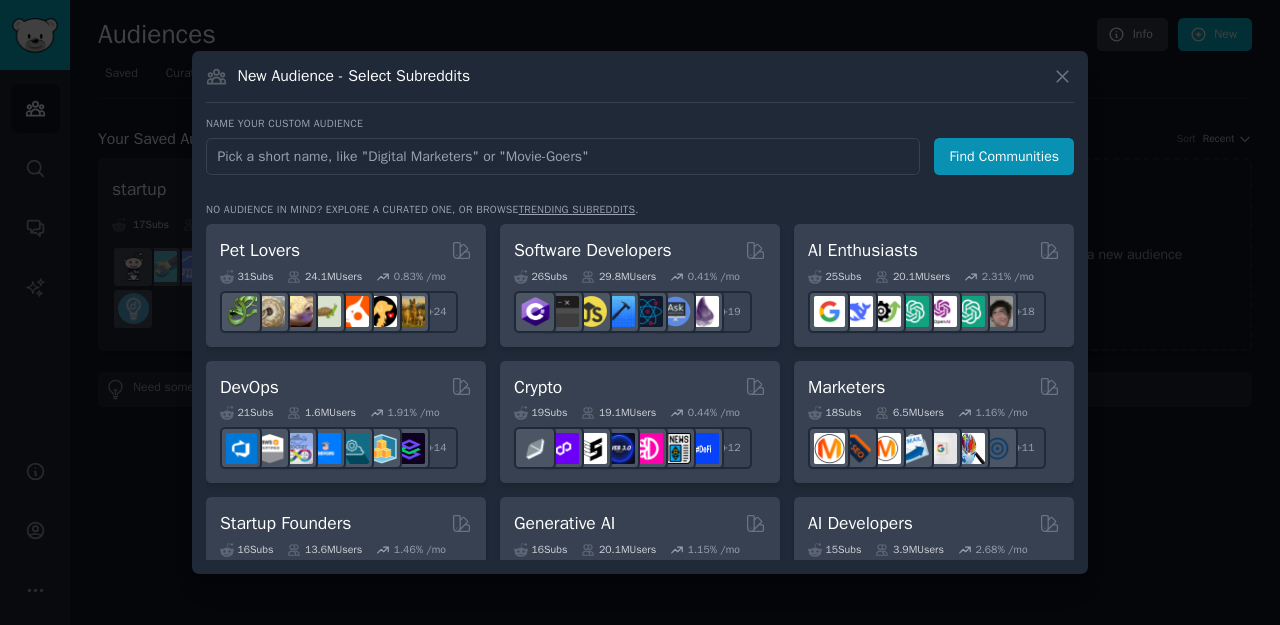click at bounding box center (563, 156) 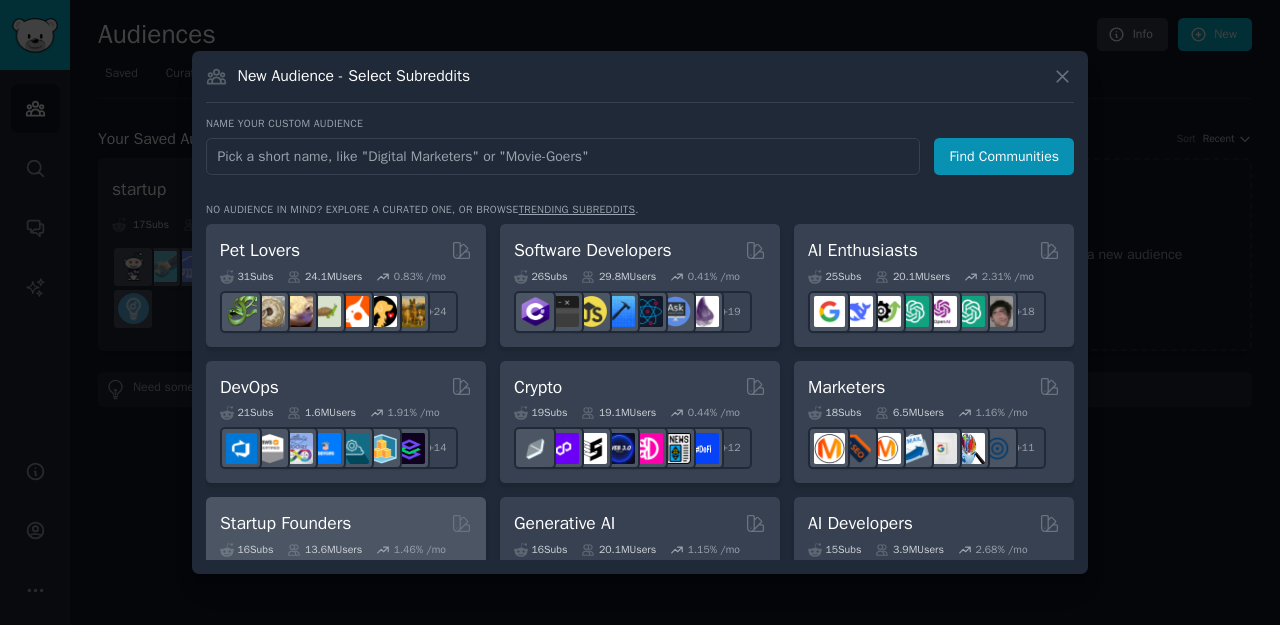 click on "Startup Founders" at bounding box center [346, 523] 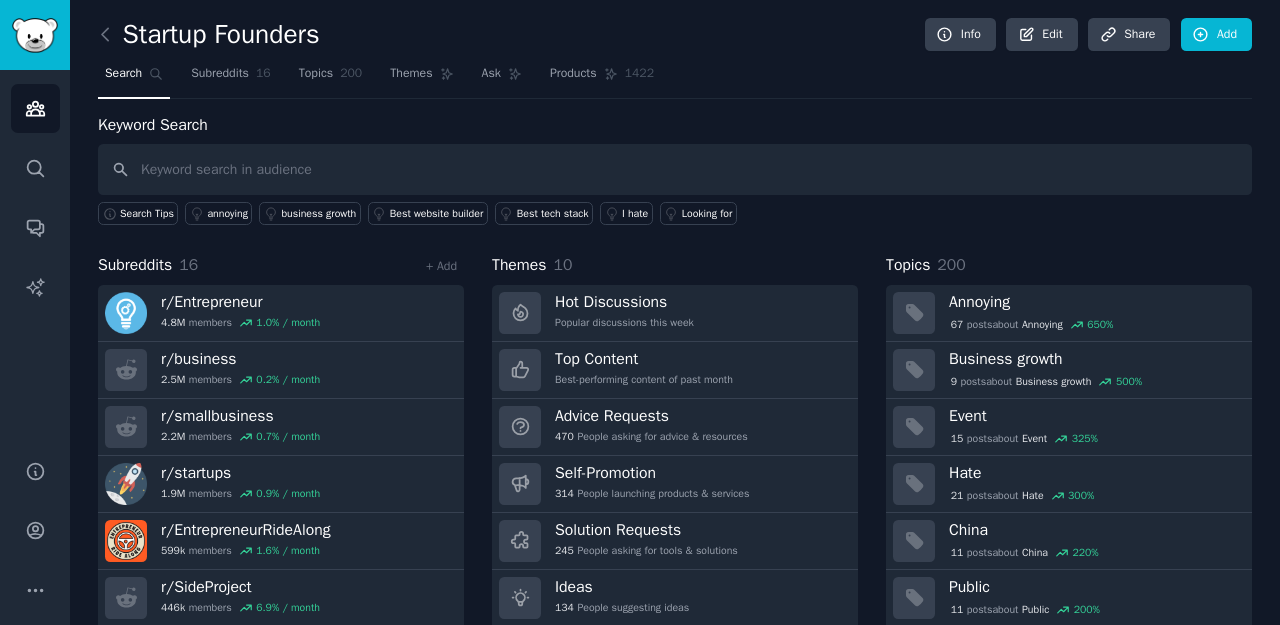 scroll, scrollTop: 64, scrollLeft: 0, axis: vertical 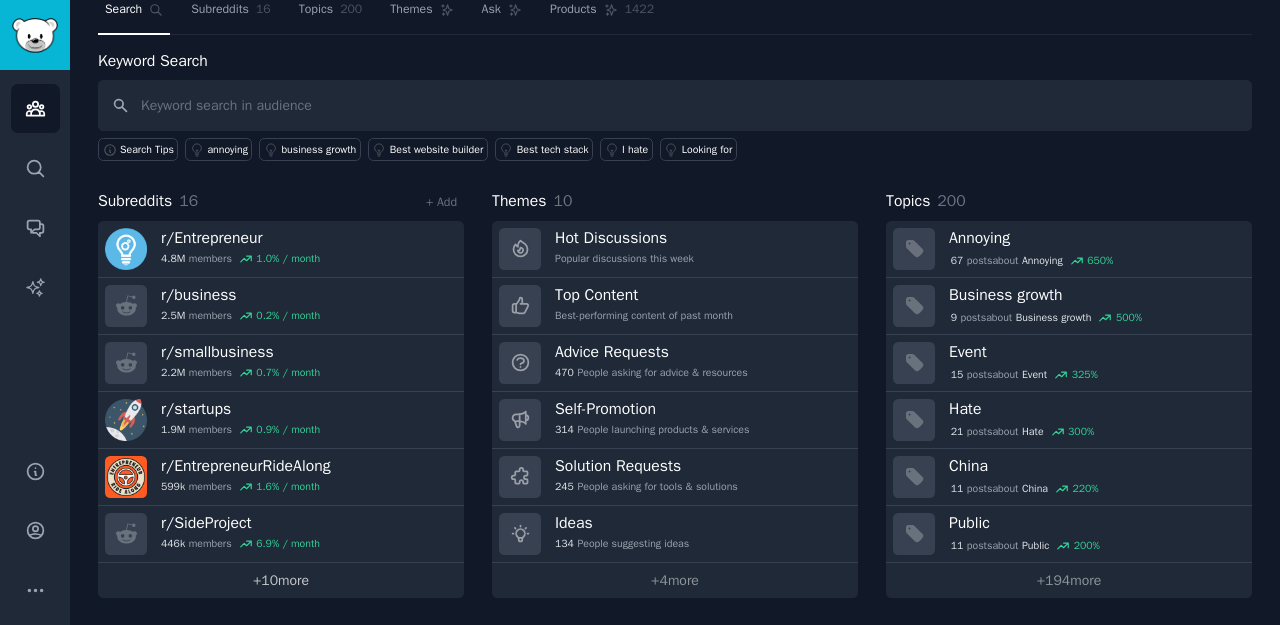 click on "+  10  more" at bounding box center (281, 580) 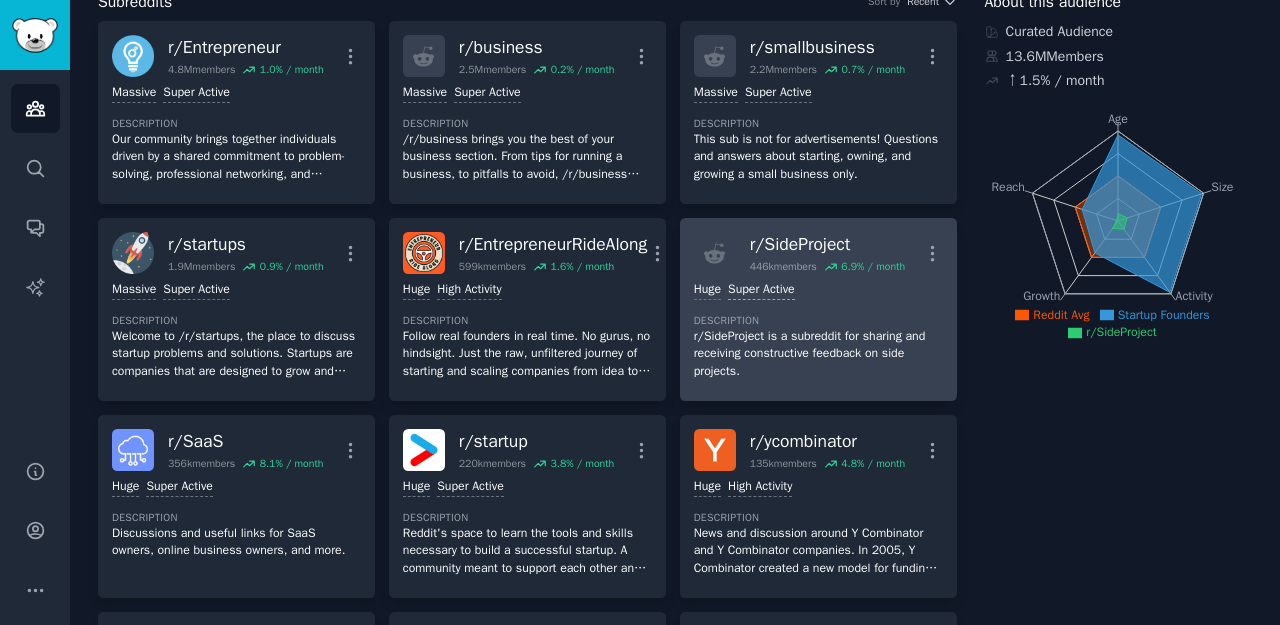 scroll, scrollTop: 149, scrollLeft: 0, axis: vertical 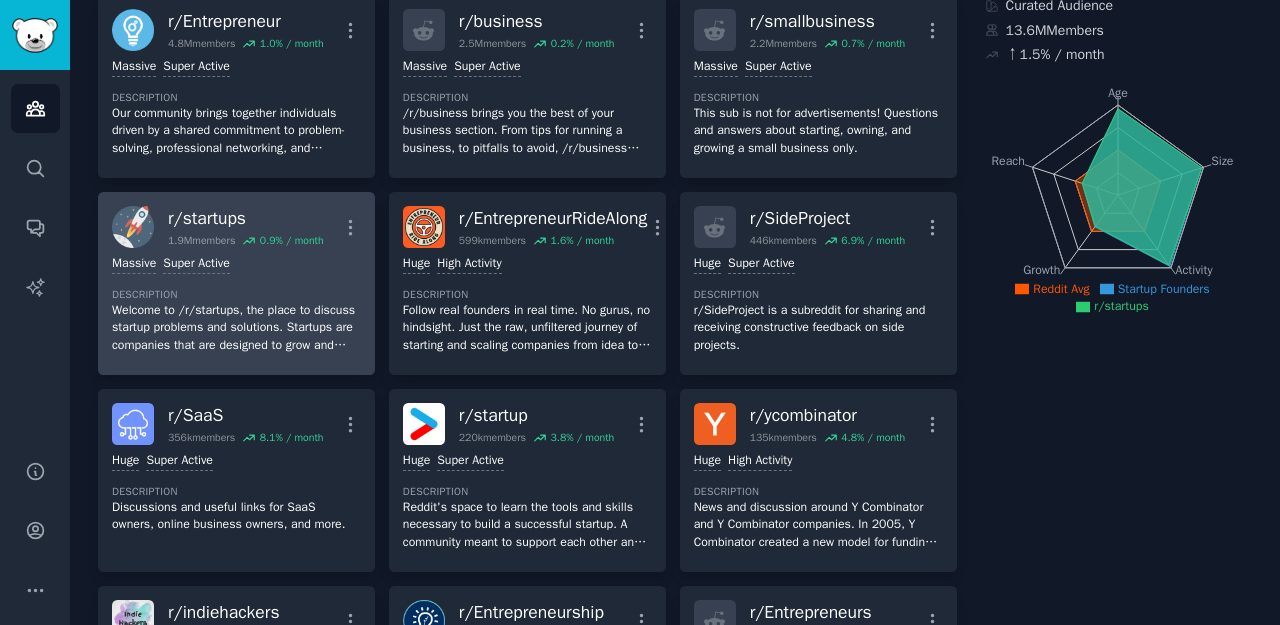 click on "r/ startups 1.9M  members 0.9 % / month" at bounding box center (246, 227) 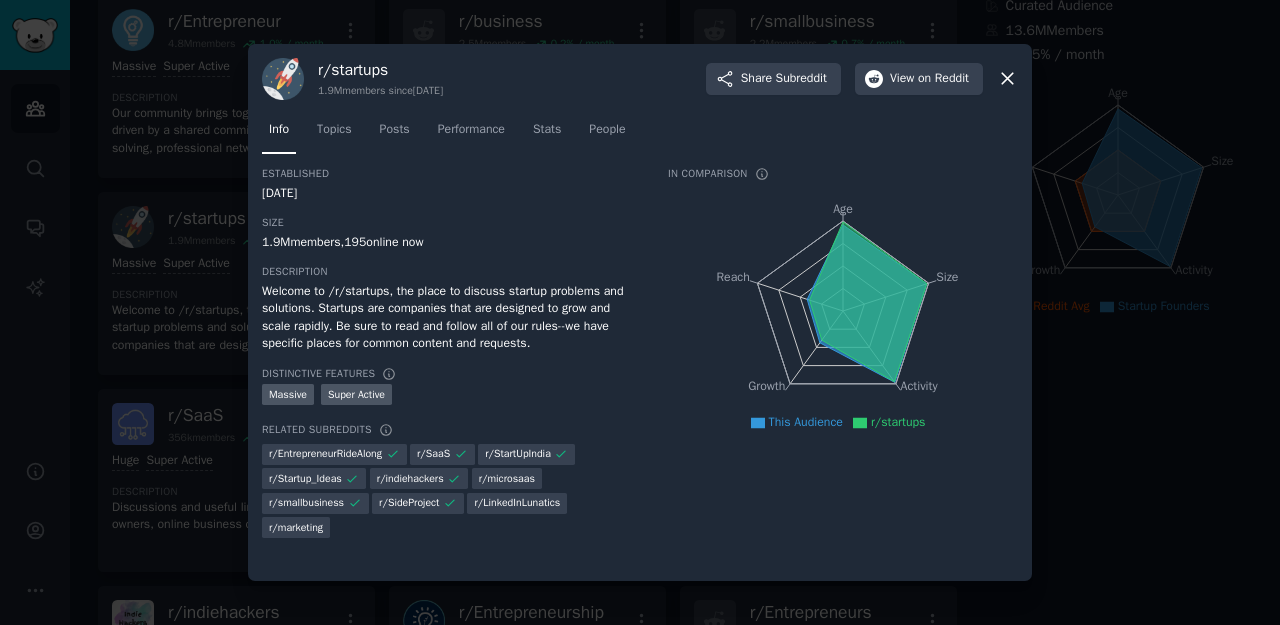 click 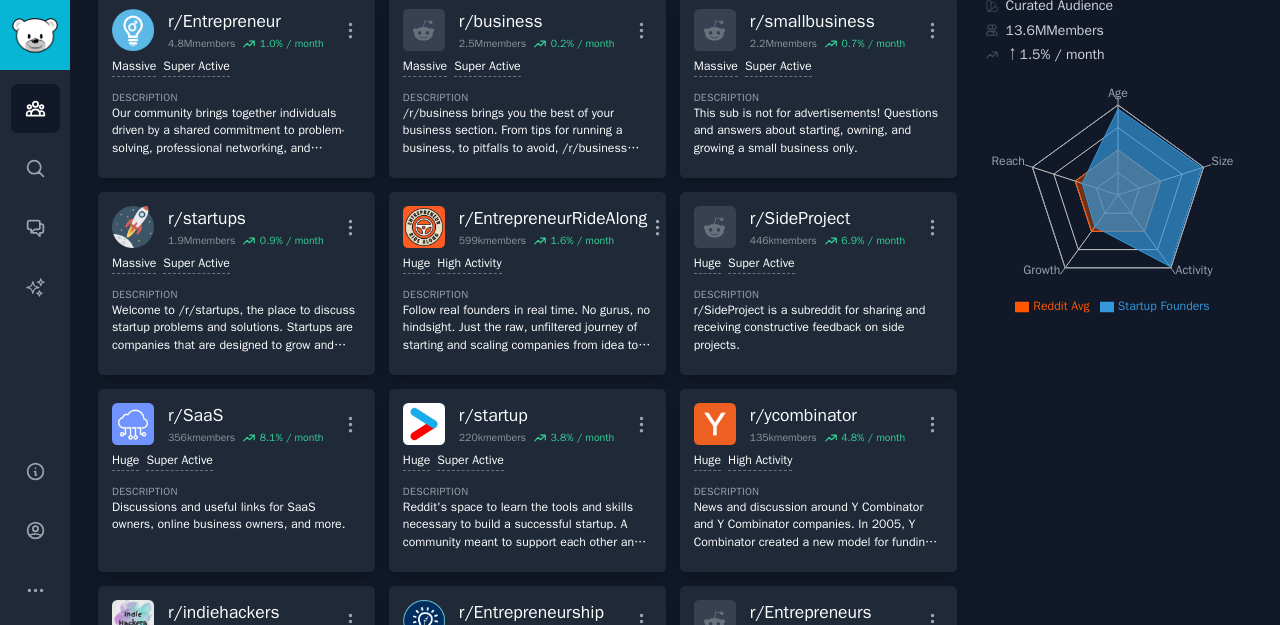scroll, scrollTop: 0, scrollLeft: 0, axis: both 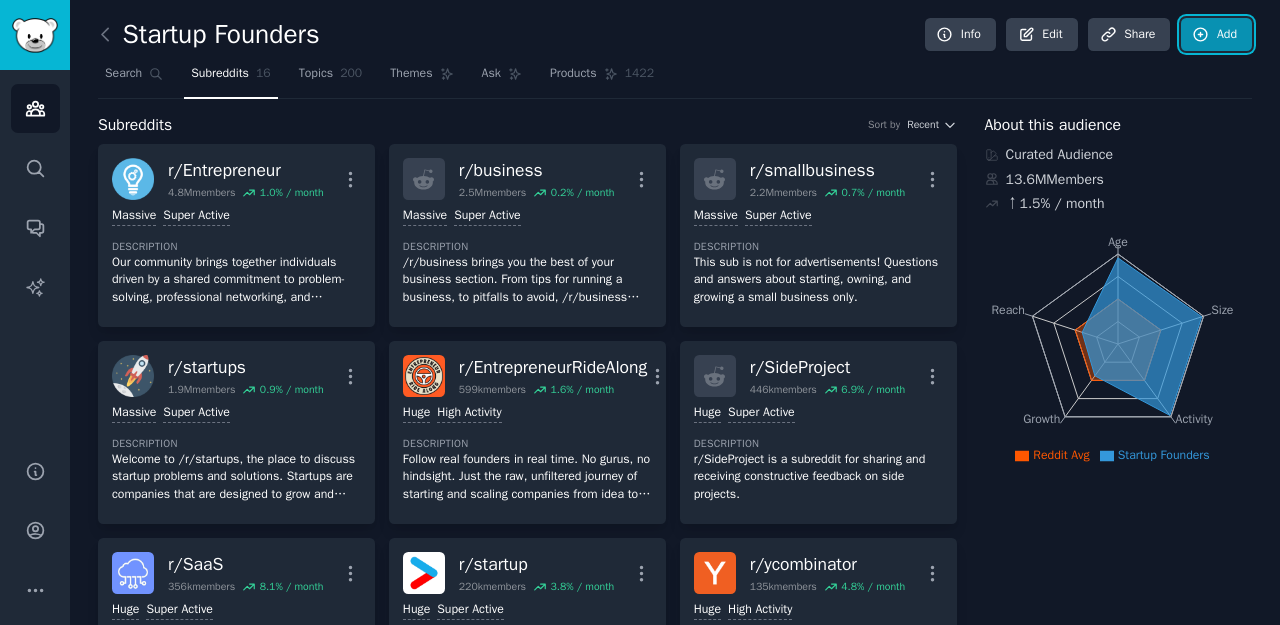 click on "Add" at bounding box center [1216, 35] 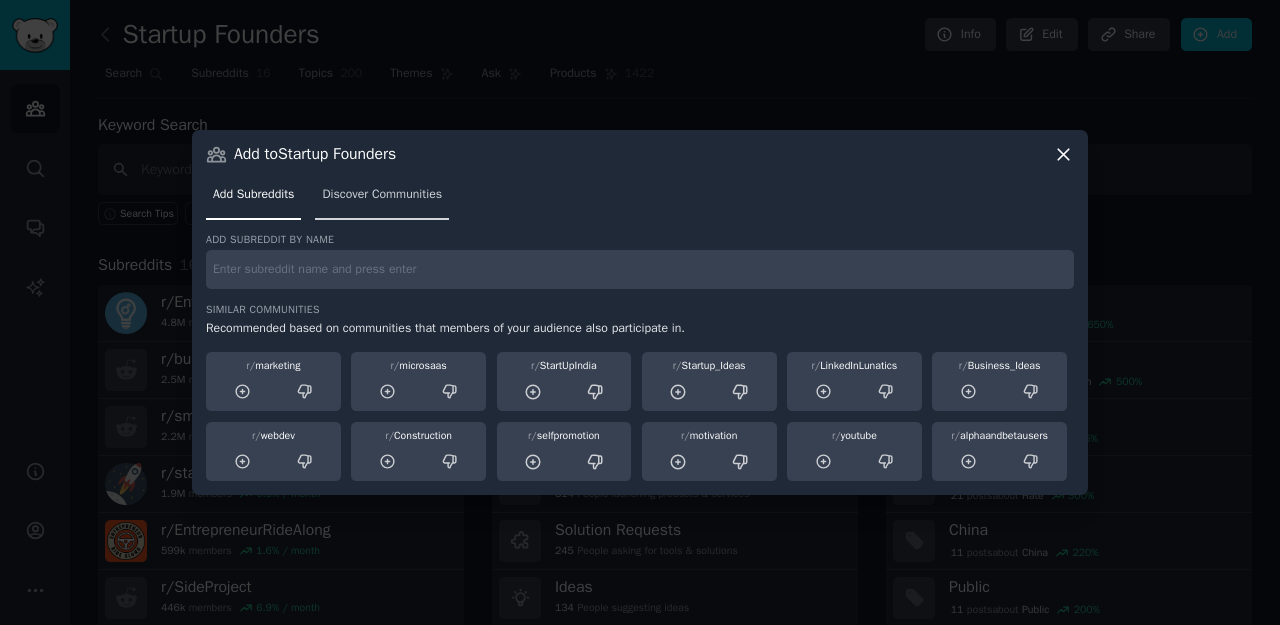 click on "Discover Communities" at bounding box center (382, 195) 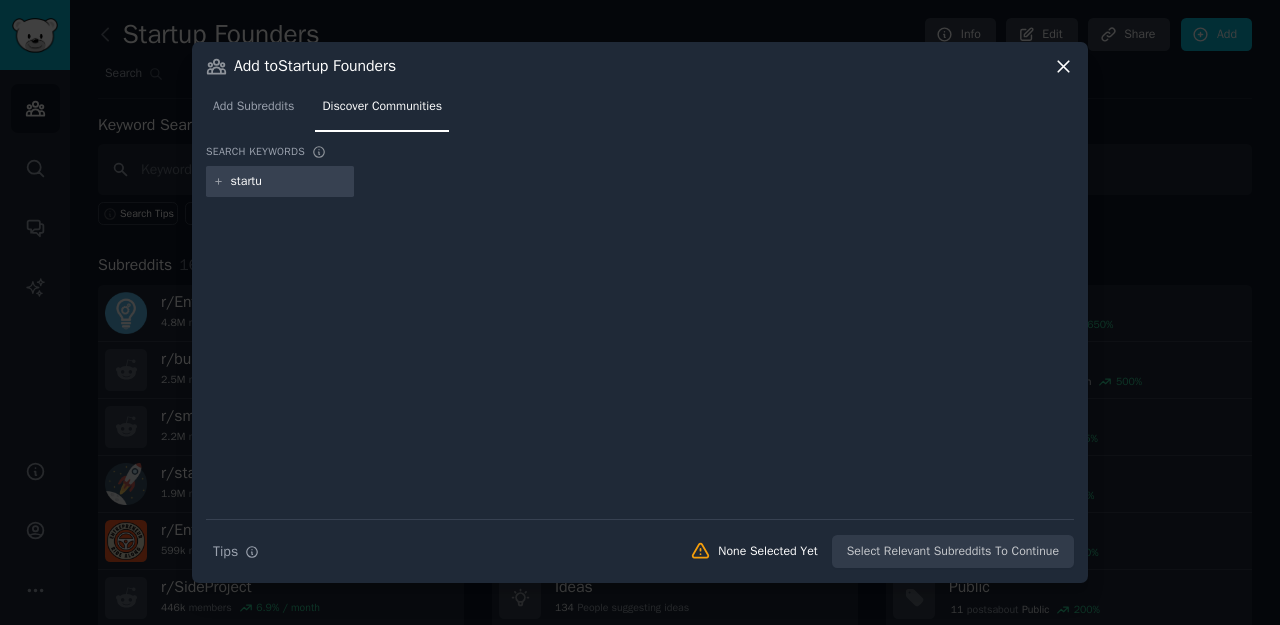 type on "startup" 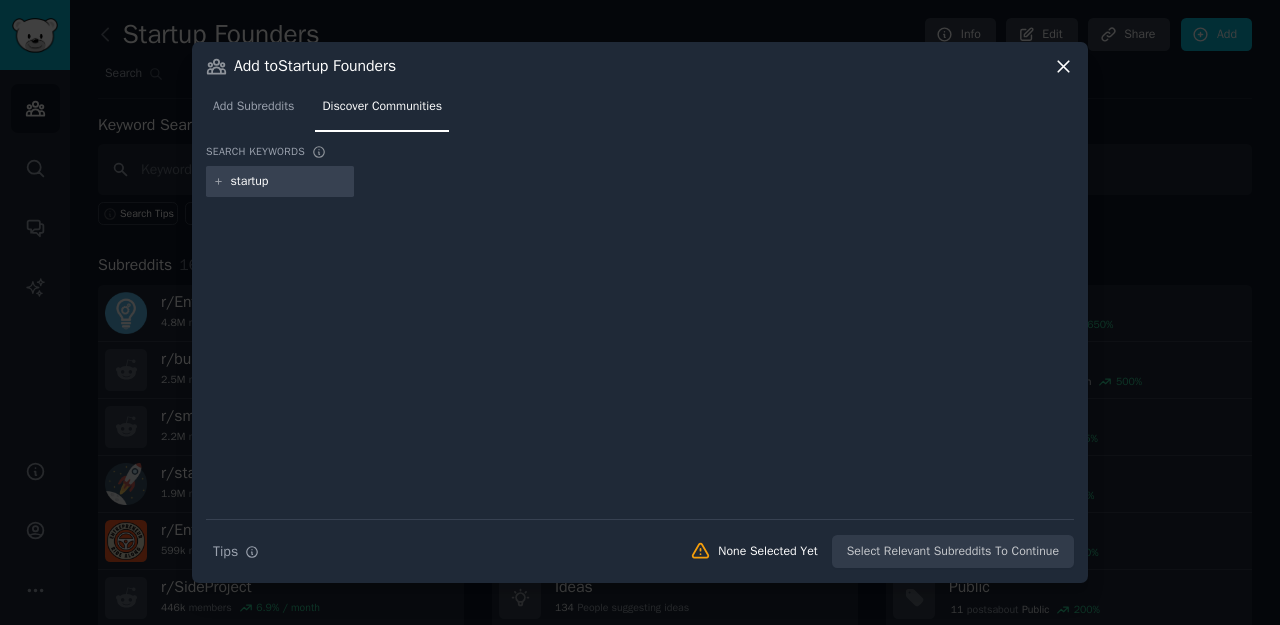 type 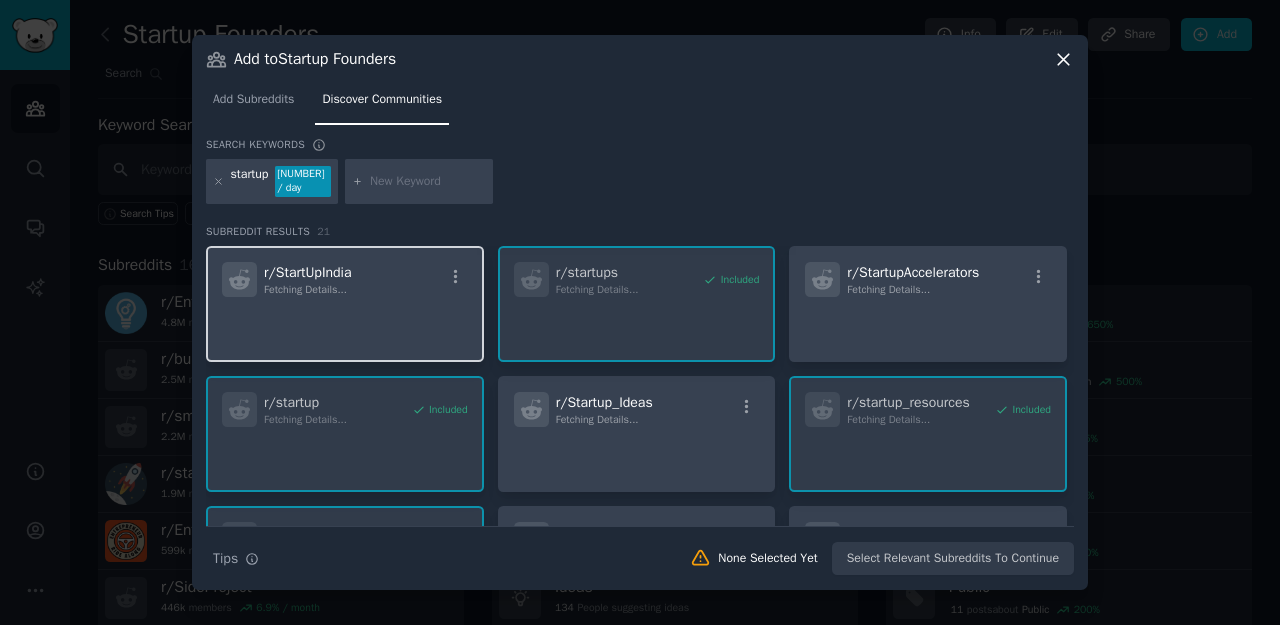 click on "Fetching Details..." at bounding box center [305, 289] 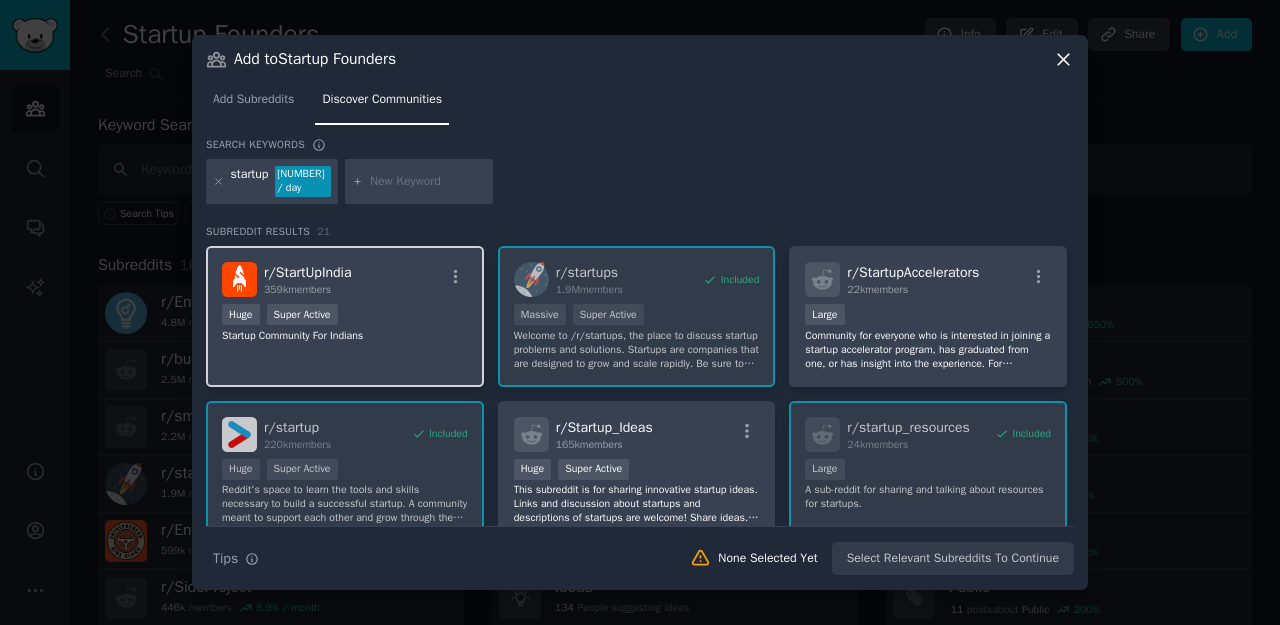click on "Startup Community For Indians" at bounding box center [345, 336] 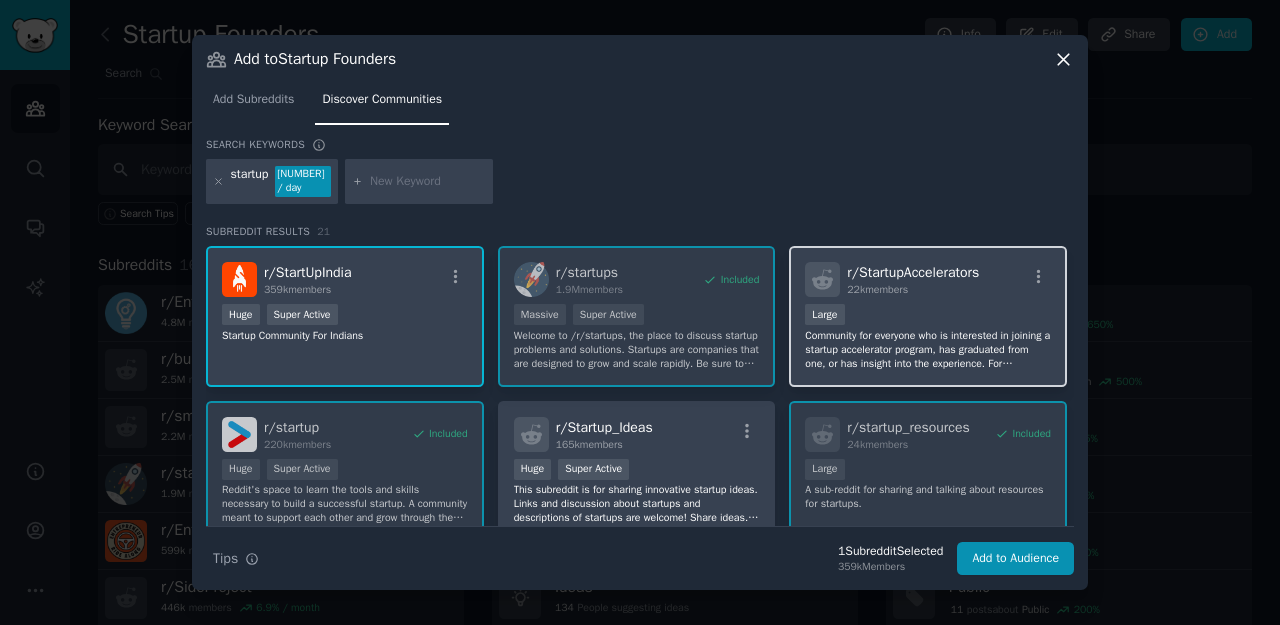 click on "10,000 - 100,000 members Large" at bounding box center [928, 316] 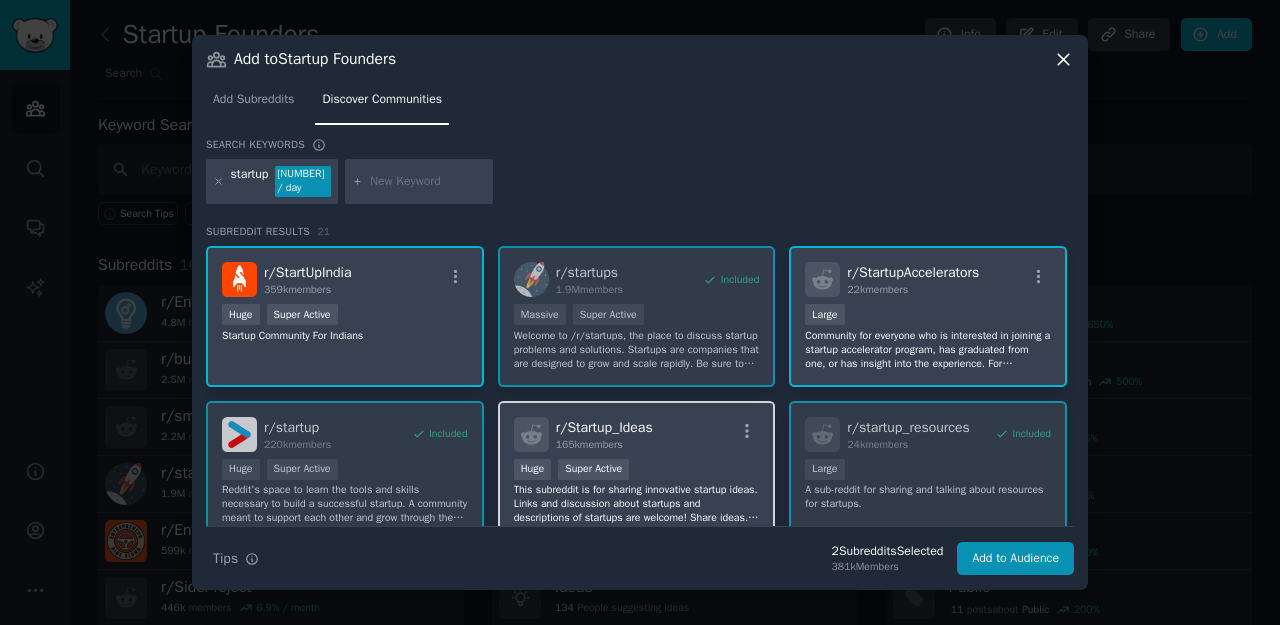 scroll, scrollTop: 43, scrollLeft: 0, axis: vertical 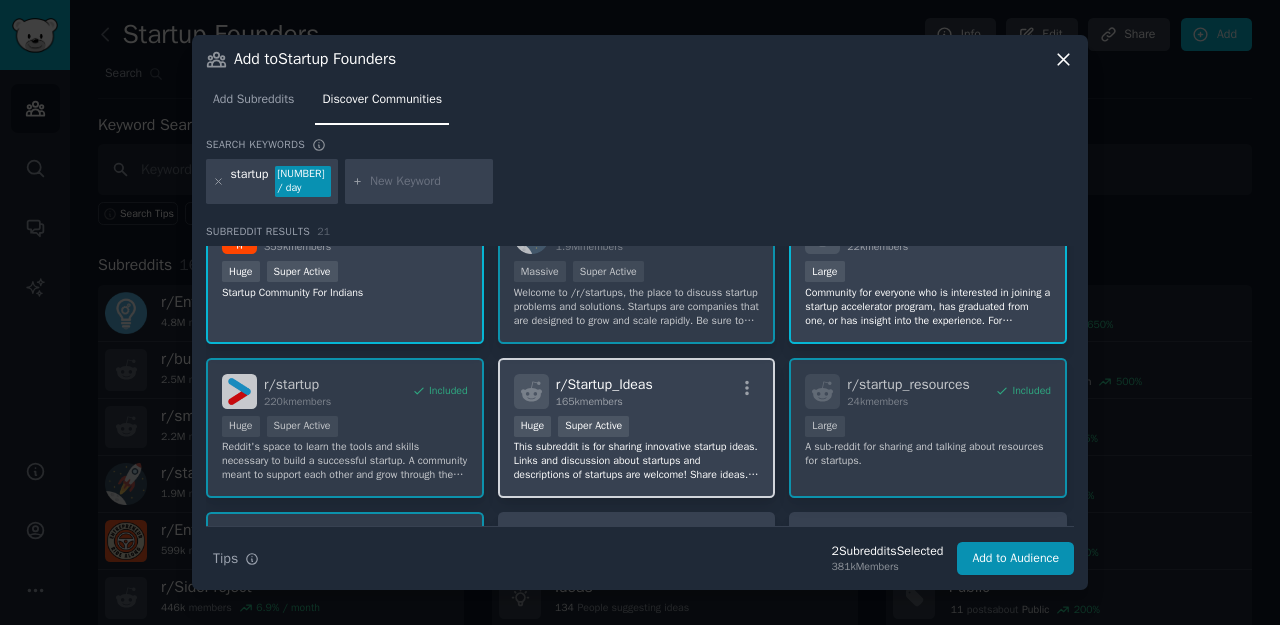 click on "Huge Super Active" at bounding box center (637, 428) 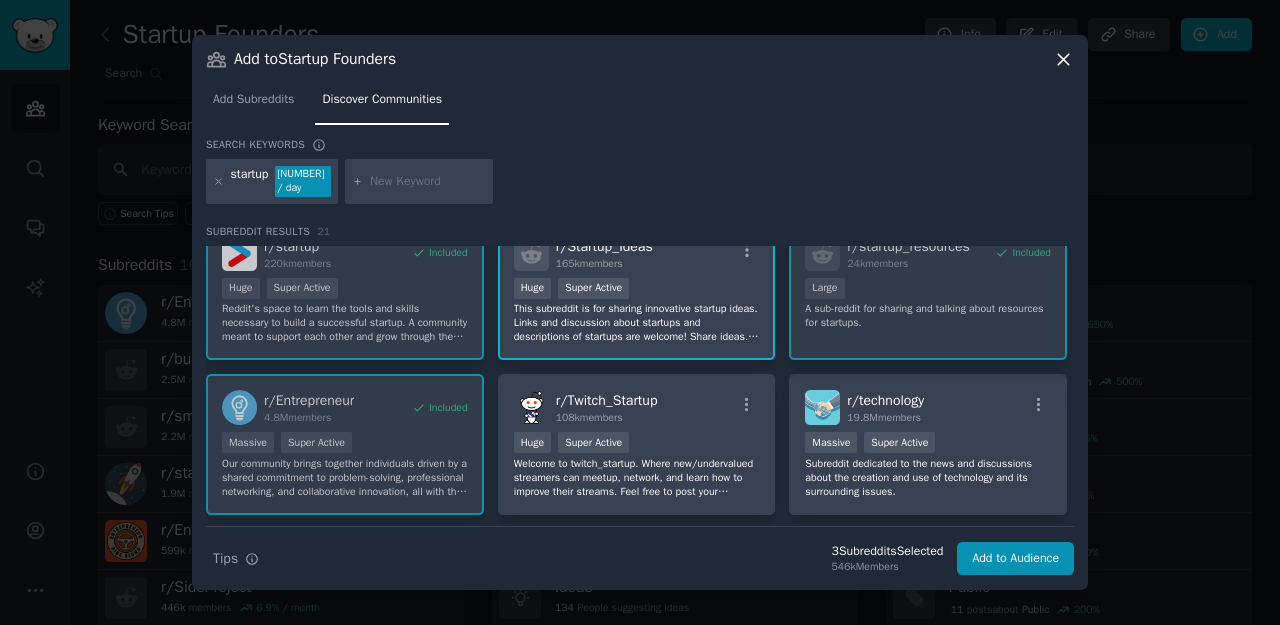 scroll, scrollTop: 202, scrollLeft: 0, axis: vertical 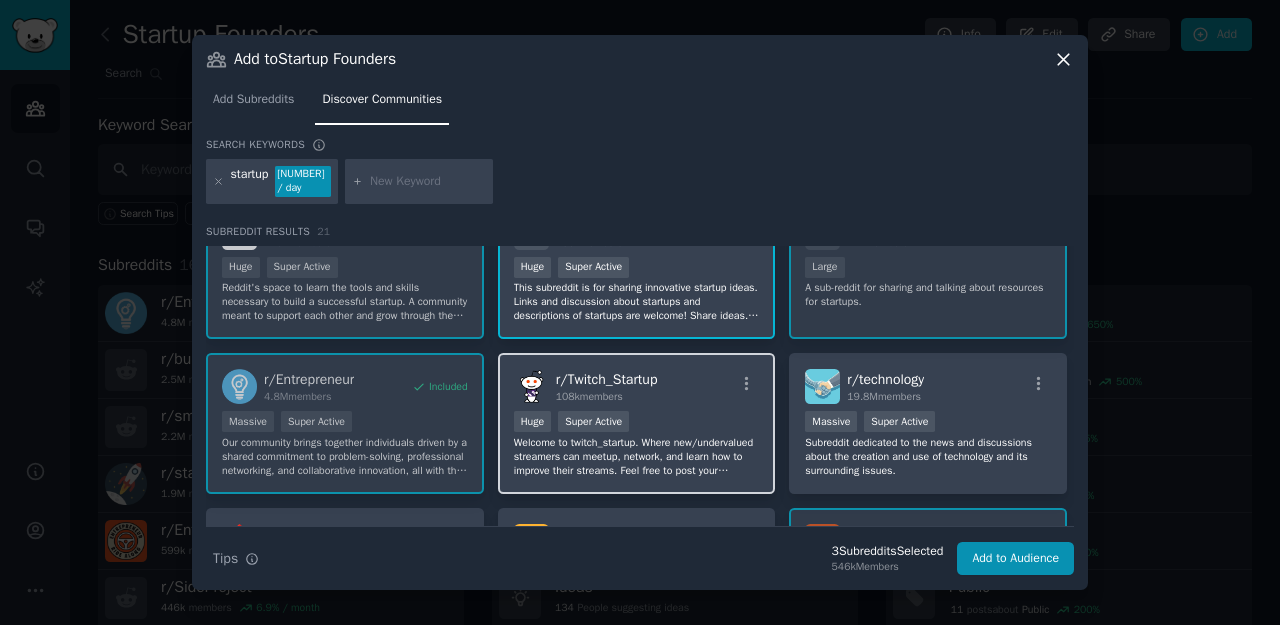 click on "Welcome to twitch_startup. Where new/undervalued streamers can meetup, network, and learn how to improve their streams. Feel free to post your channels and find streamers to watch. If you want to take it to the next level join via the discord Link: https://discord.gg/twitchstartup" at bounding box center (637, 457) 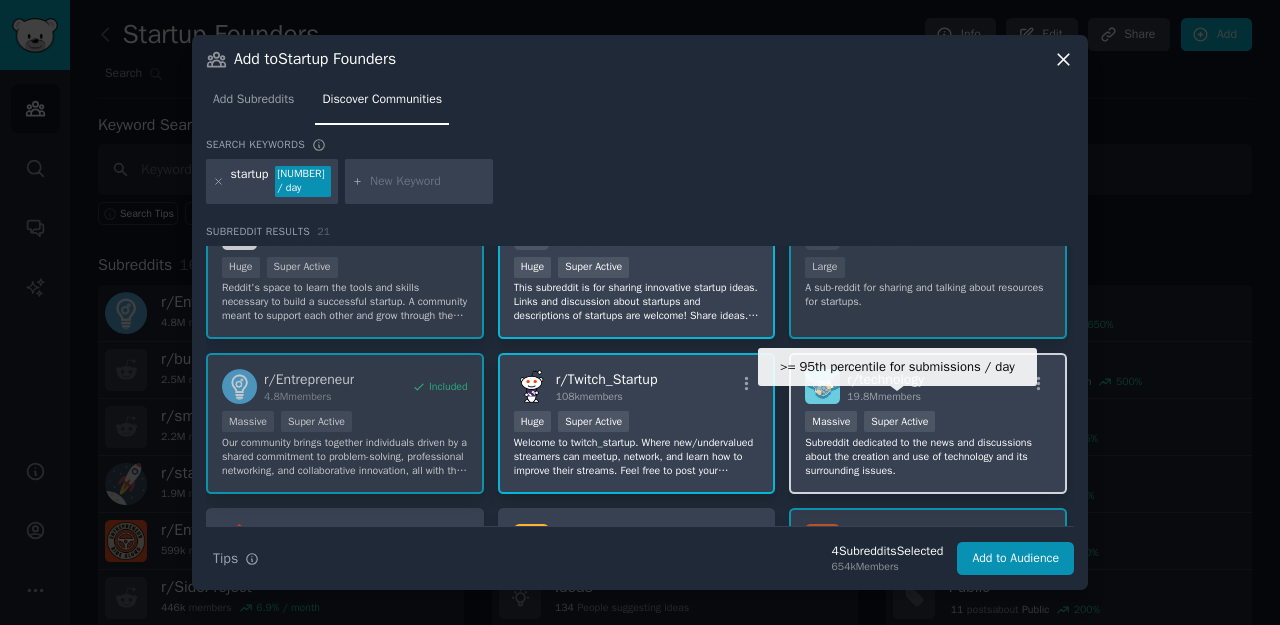 click on "Super Active" at bounding box center (899, 421) 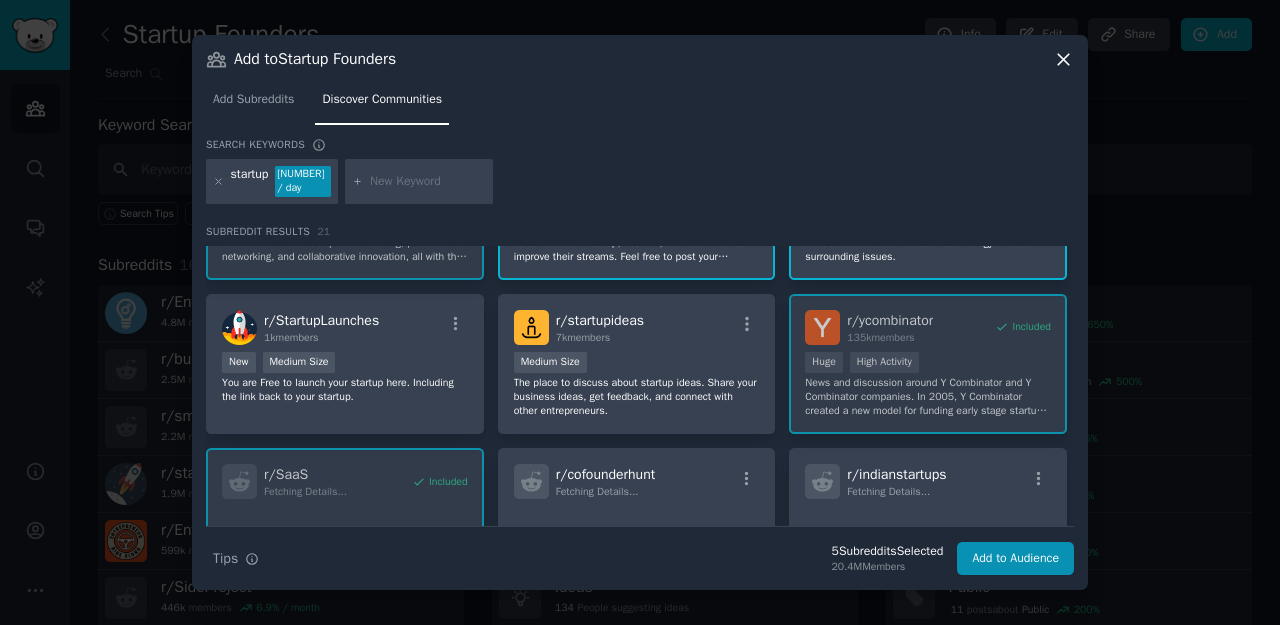 scroll, scrollTop: 444, scrollLeft: 0, axis: vertical 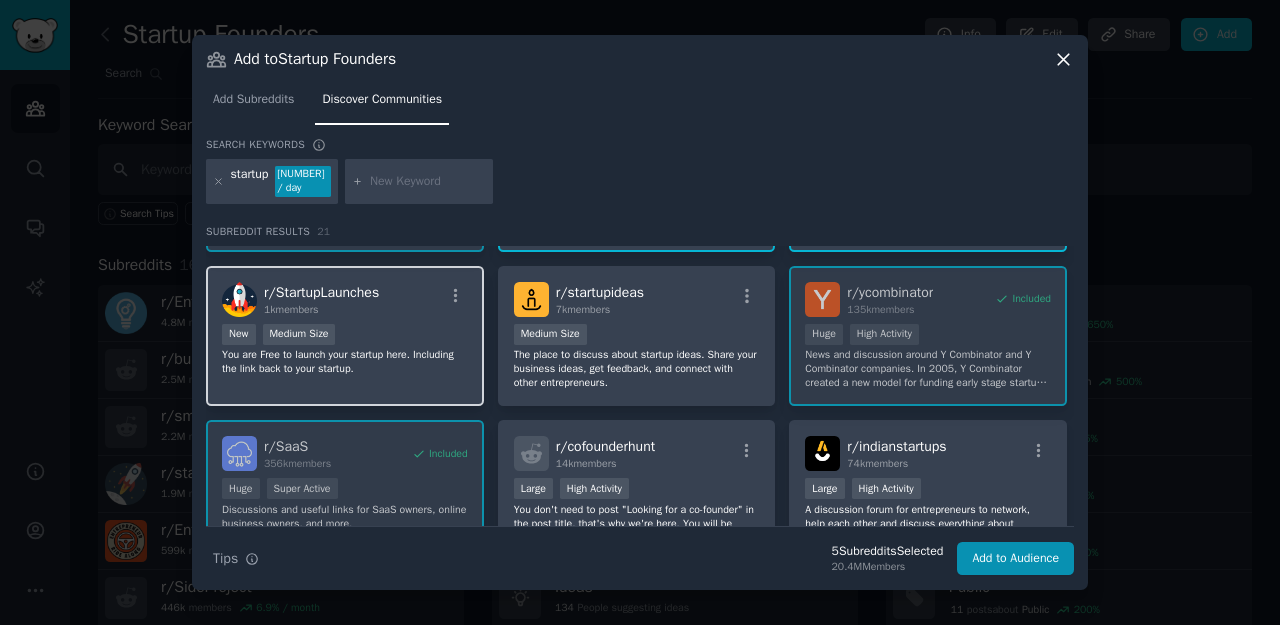 click on "New Medium Size" at bounding box center [345, 336] 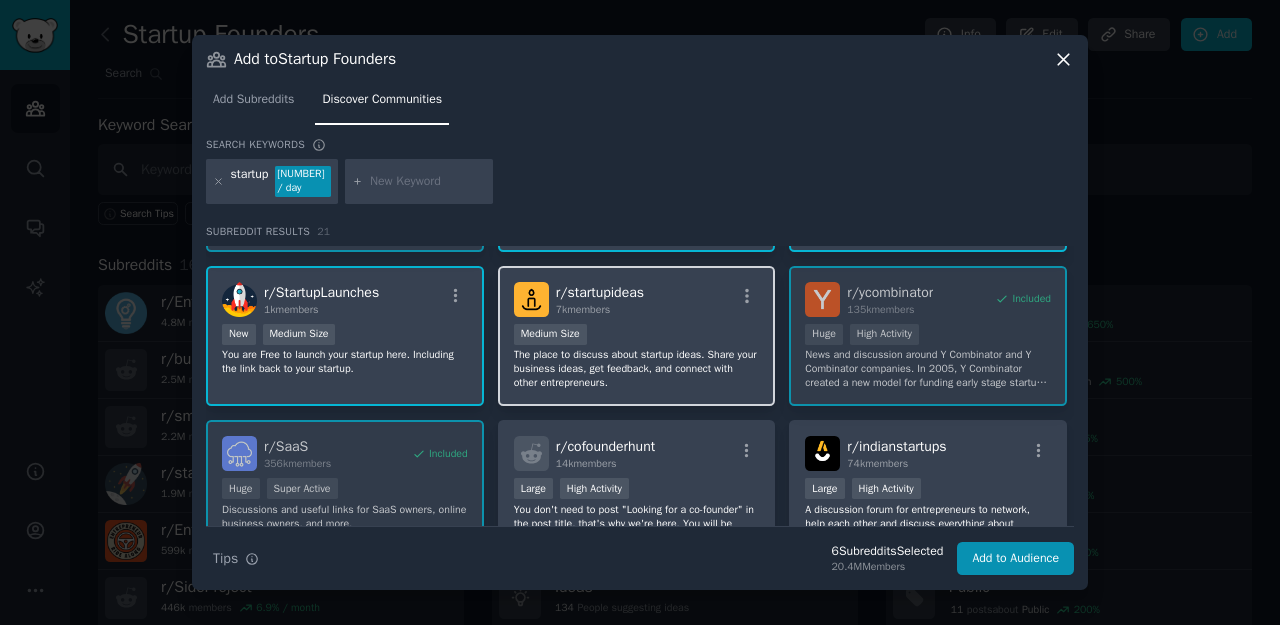 click on "1000 - 10,000 members Medium Size" at bounding box center (637, 336) 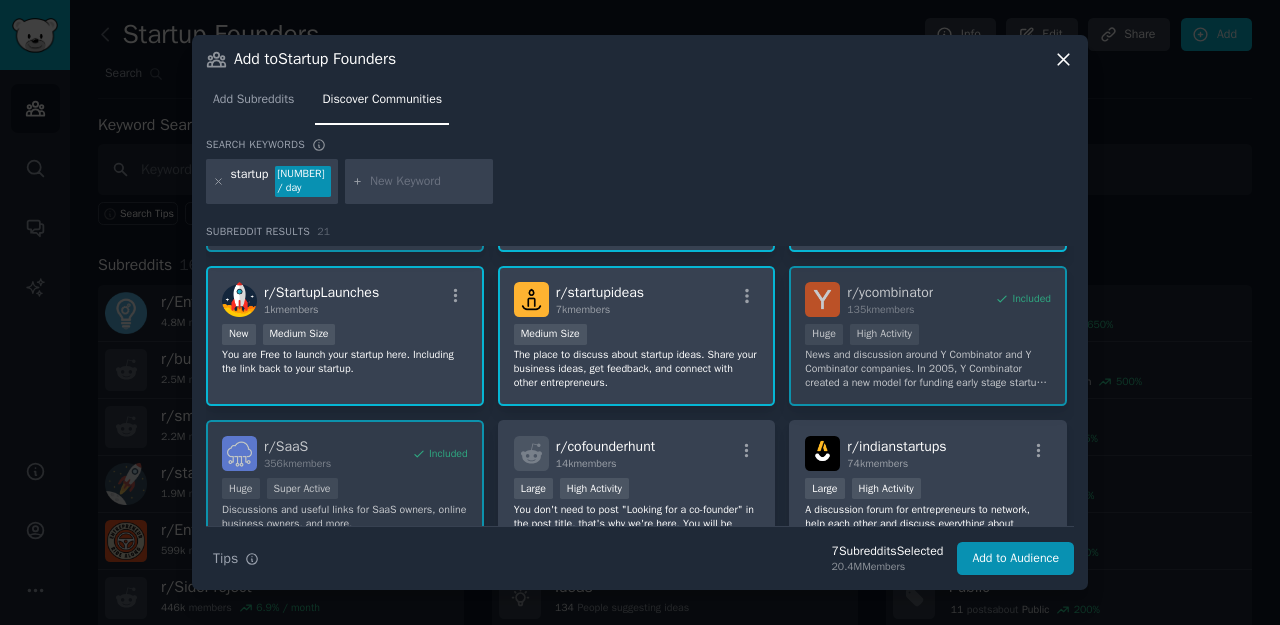 drag, startPoint x: 924, startPoint y: 320, endPoint x: 1013, endPoint y: 340, distance: 91.21951 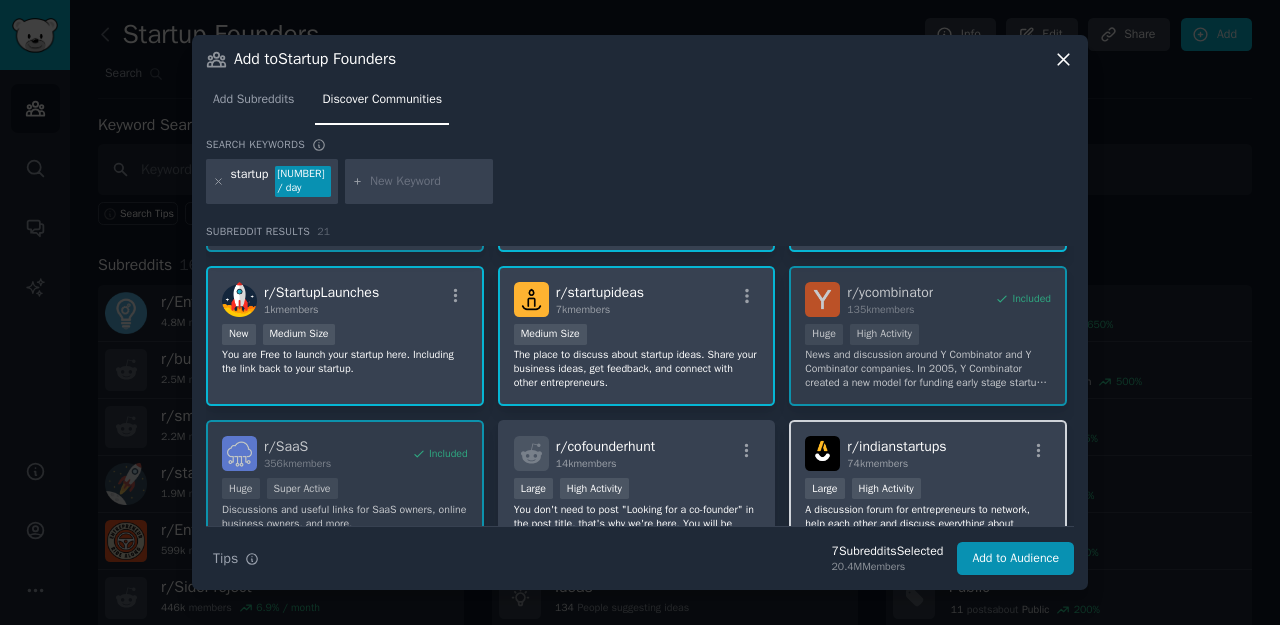 click on "r/ indianstartups 74k  members" at bounding box center [928, 453] 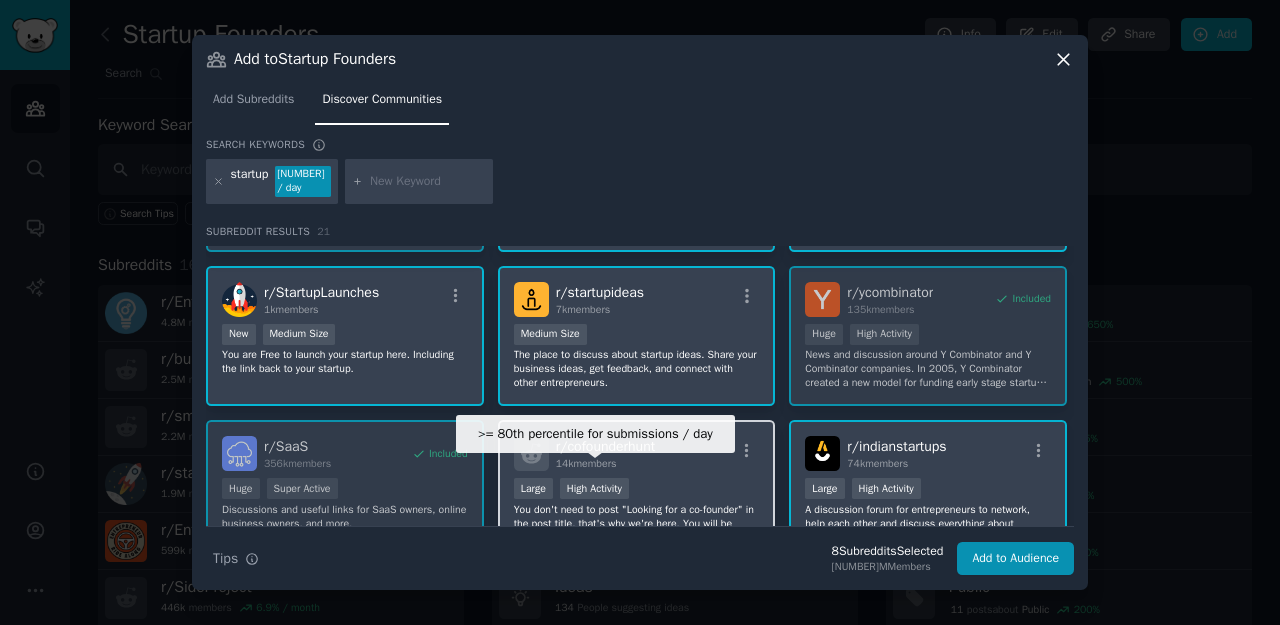 click on "High Activity" at bounding box center (594, 488) 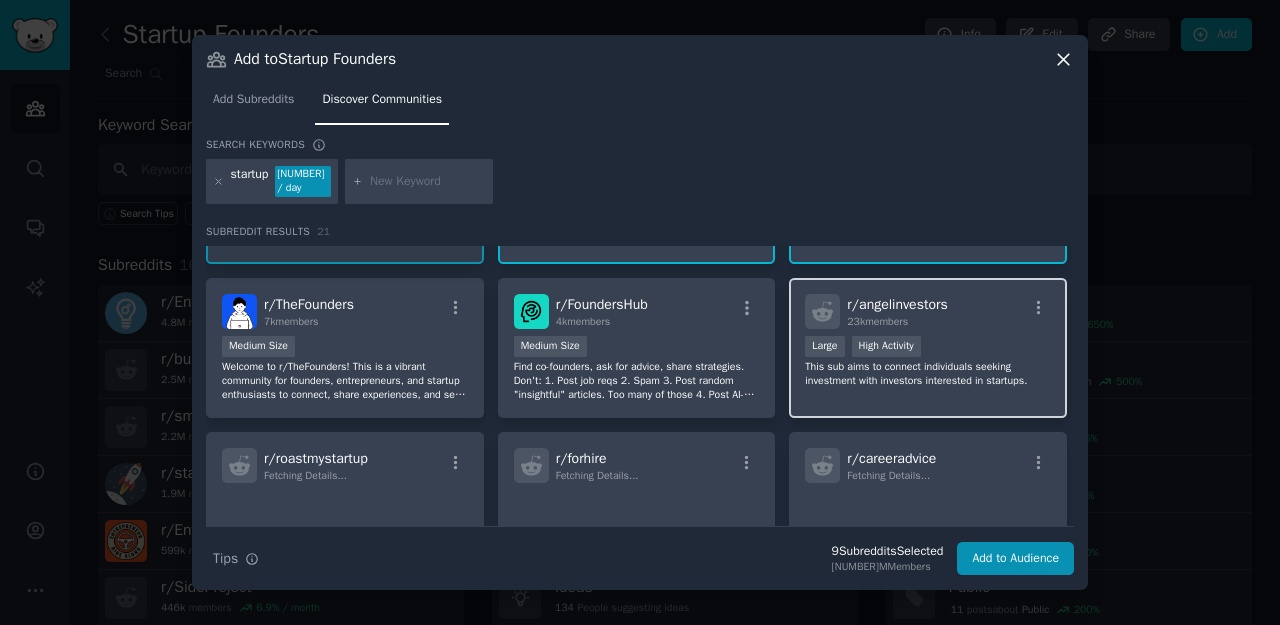 scroll, scrollTop: 744, scrollLeft: 0, axis: vertical 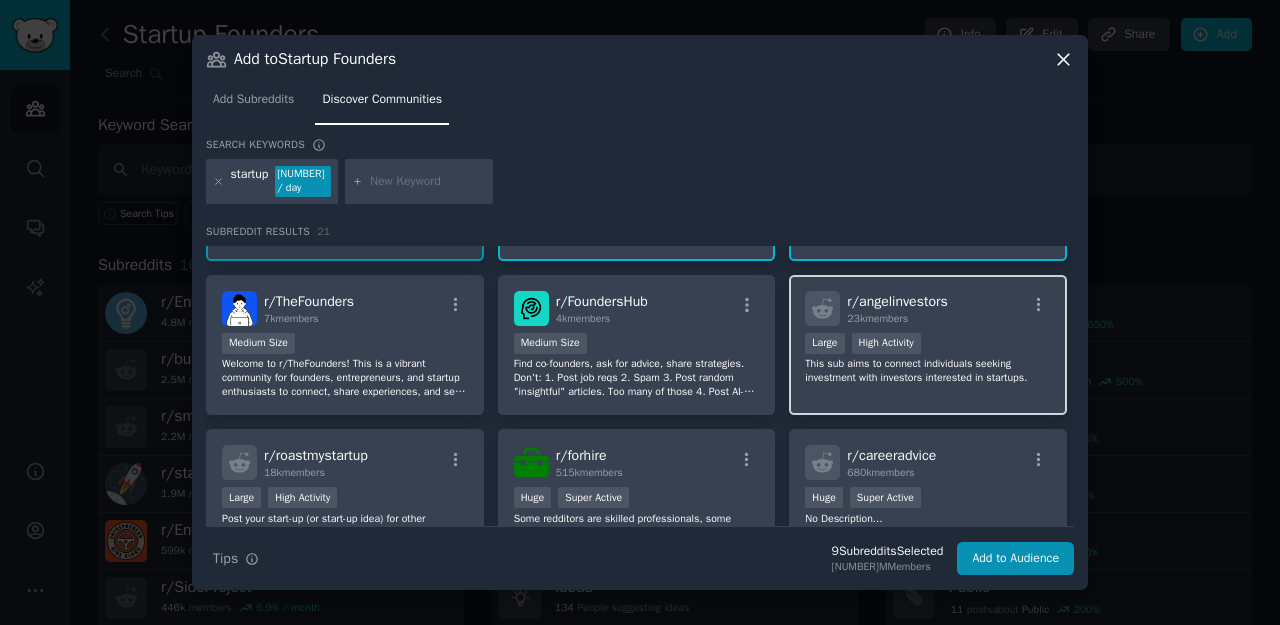 click on "r/ angelinvestors 23k  members 10,000 - 100,000 members Large High Activity This sub aims to connect individuals seeking investment with investors interested in startups." at bounding box center [928, 345] 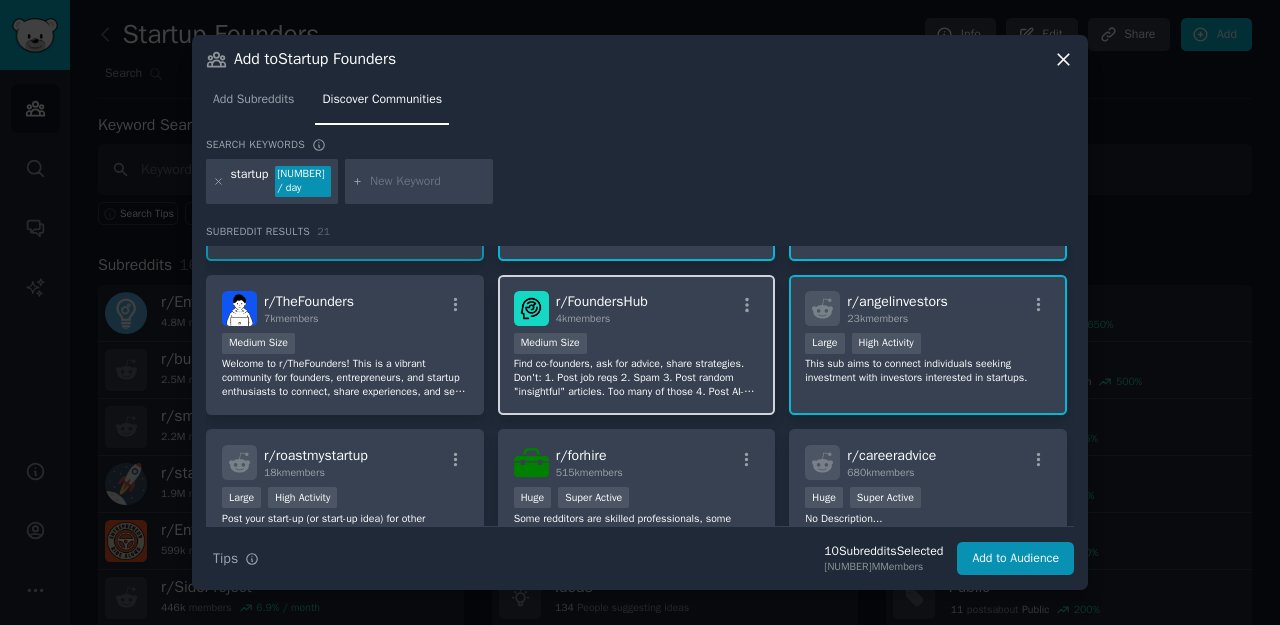 click on "Medium Size" at bounding box center [637, 345] 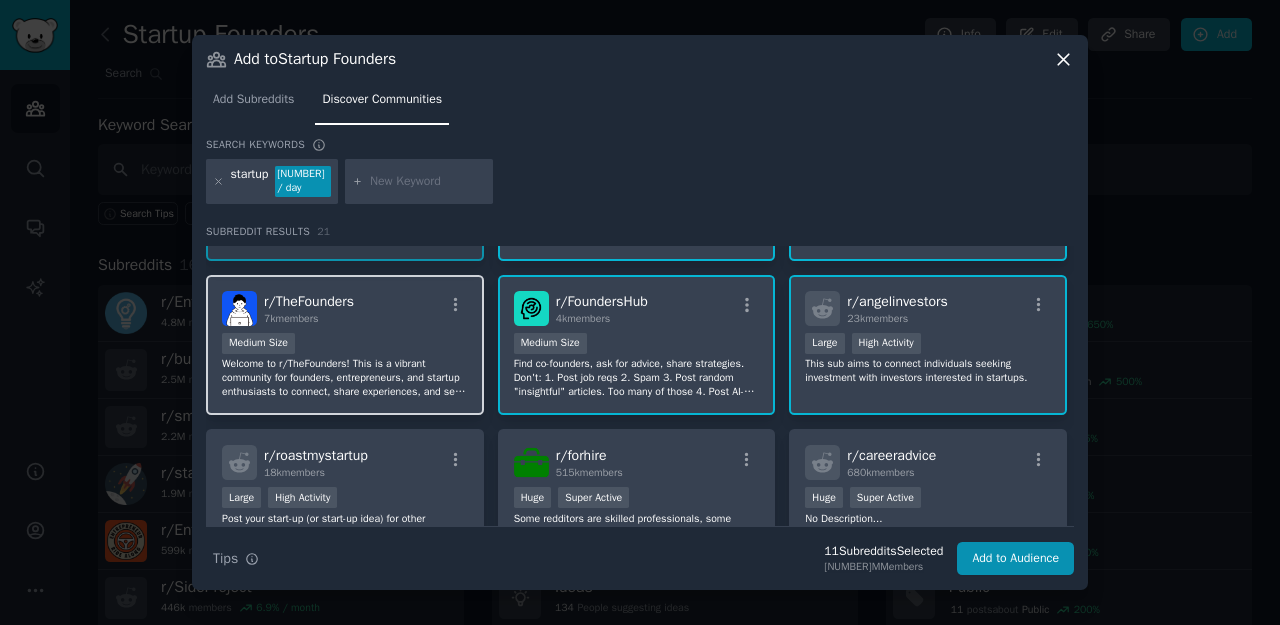 click on "Welcome to r/TheFounders! This is a vibrant community for founders, entrepreneurs, and startup enthusiasts to connect, share experiences, and seek advice." at bounding box center (345, 378) 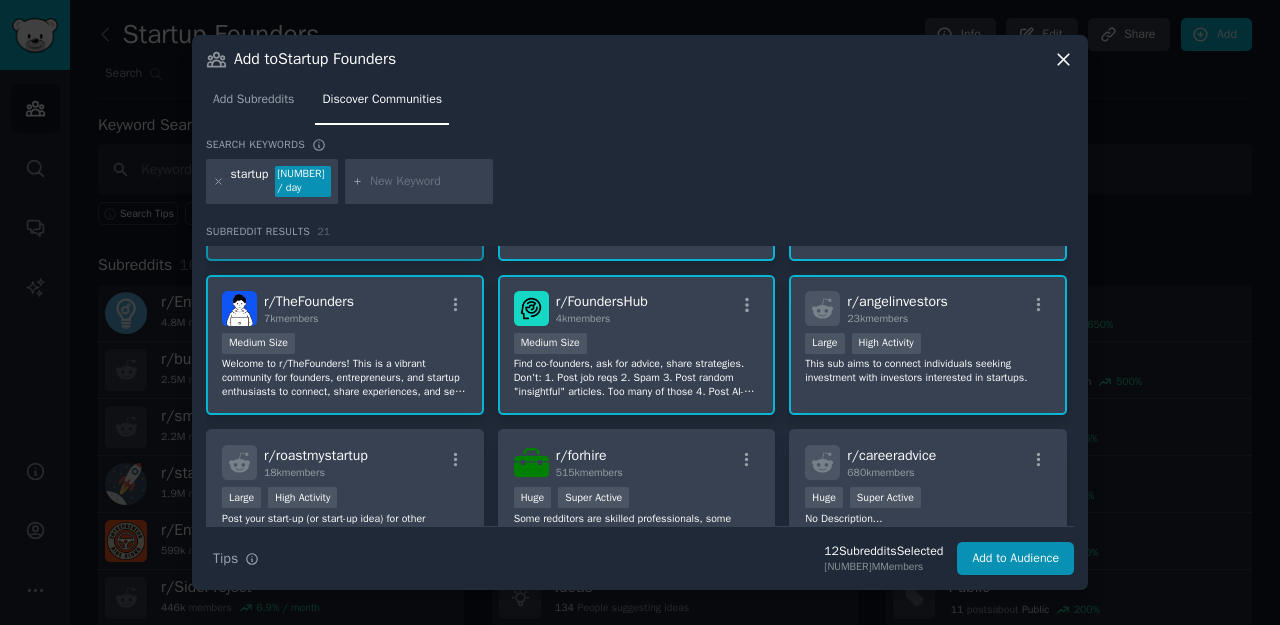 scroll, scrollTop: 802, scrollLeft: 0, axis: vertical 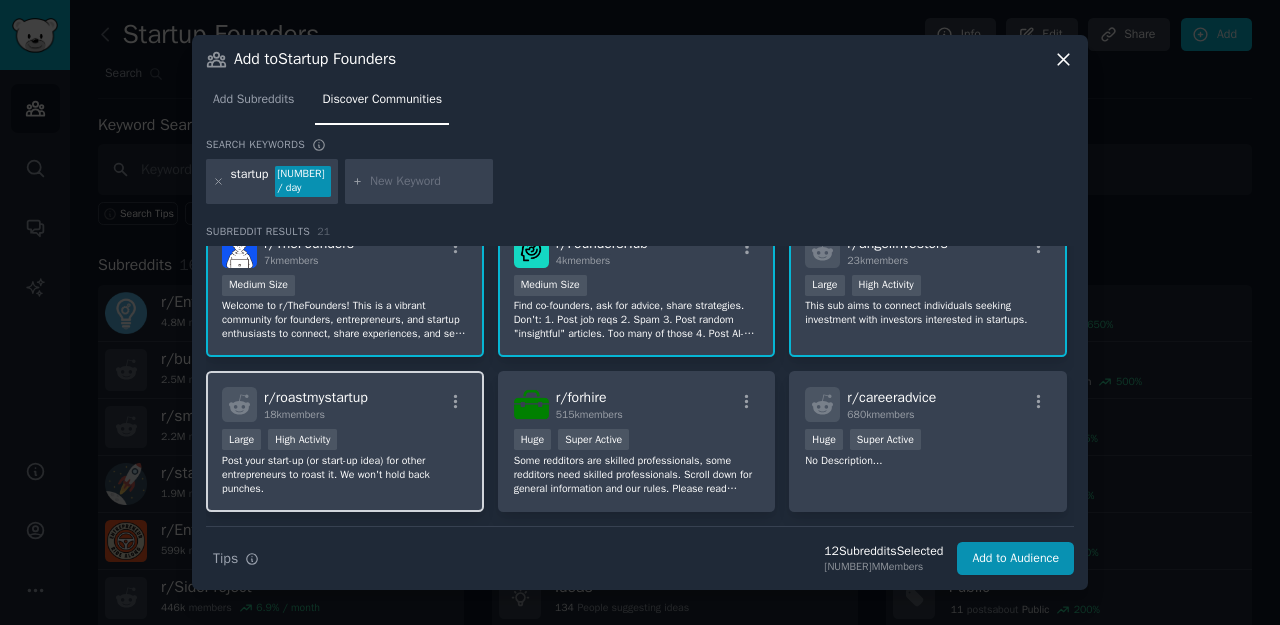 click on "18k  members" at bounding box center (316, 415) 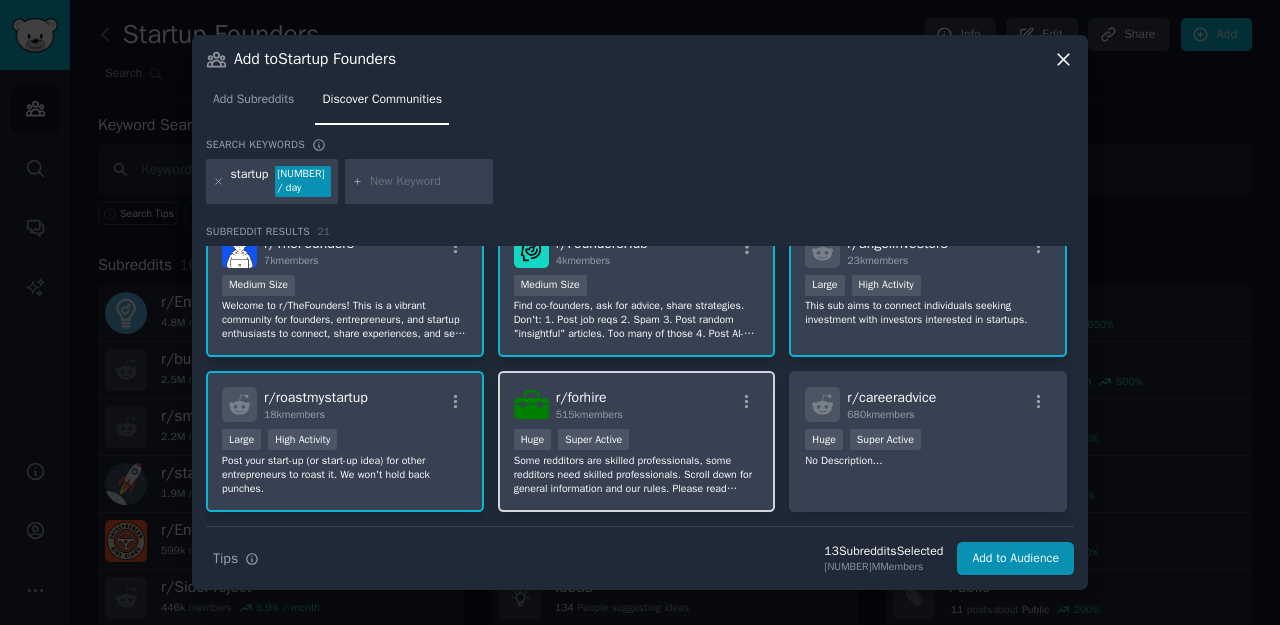 click on "515k  members" at bounding box center (589, 414) 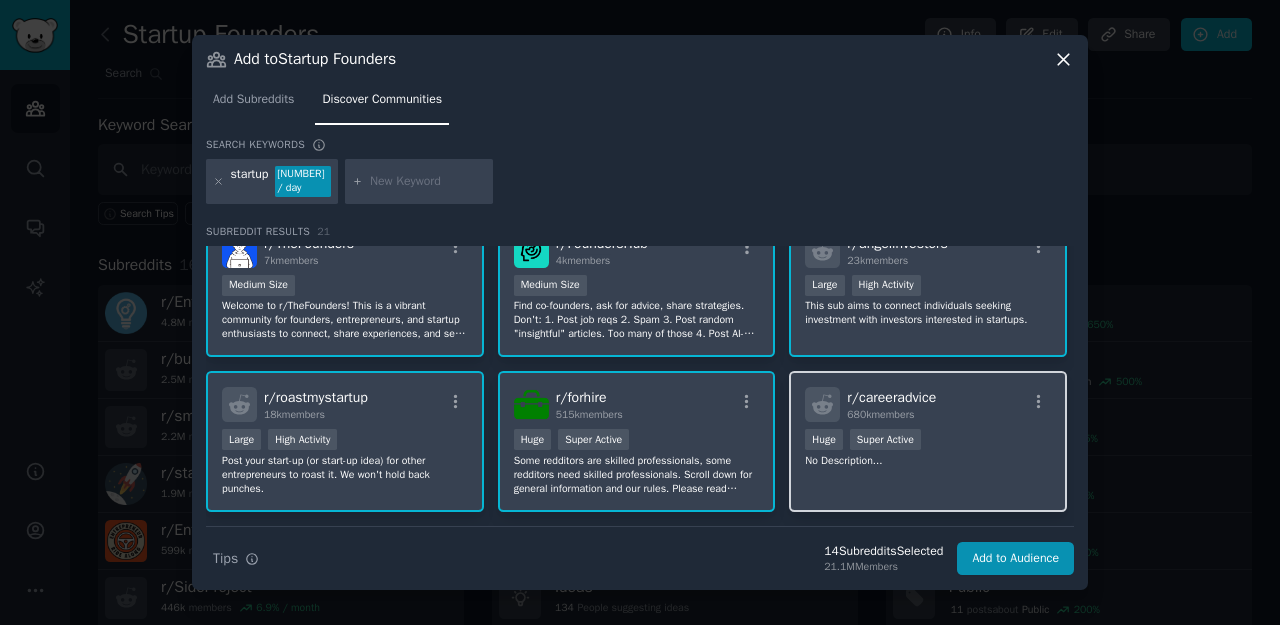 click on "r/ careeradvice 680k  members Huge Super Active No Description..." at bounding box center [928, 441] 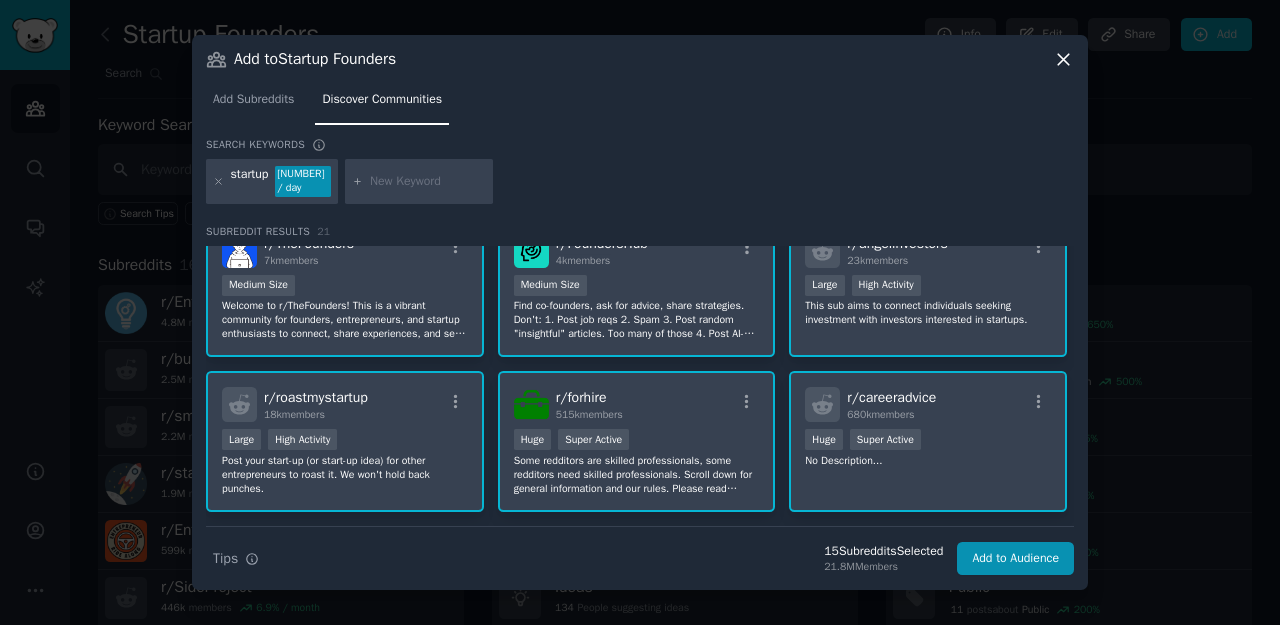 scroll, scrollTop: 857, scrollLeft: 0, axis: vertical 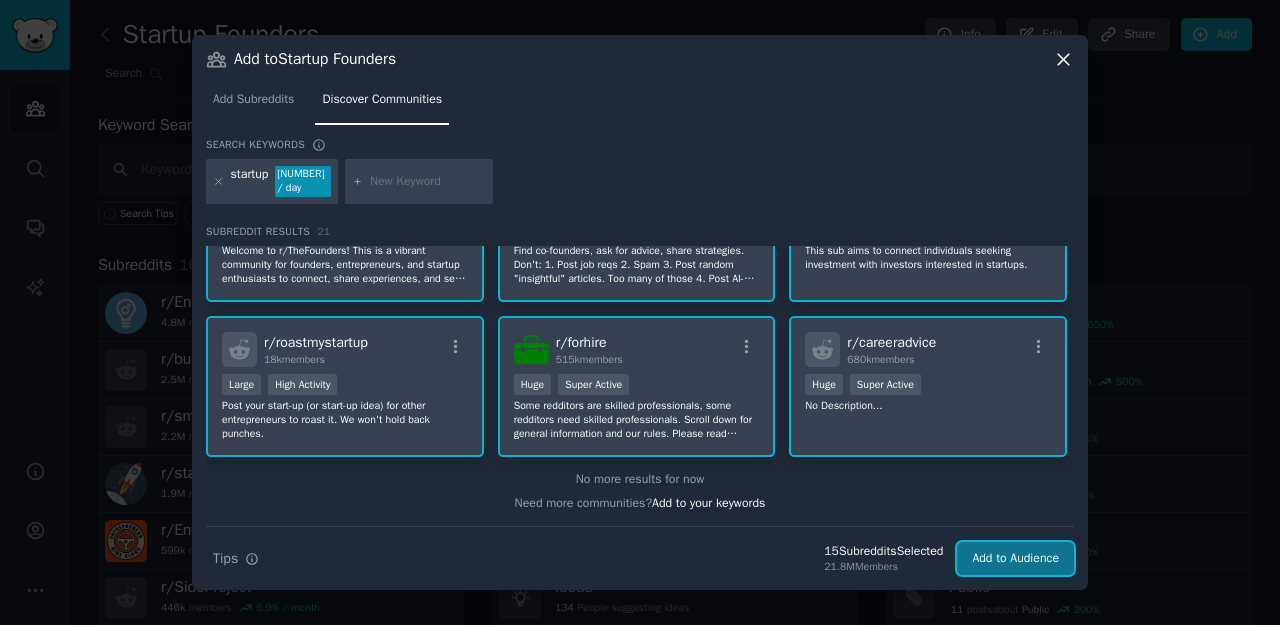 click on "Add to Audience" at bounding box center (1015, 559) 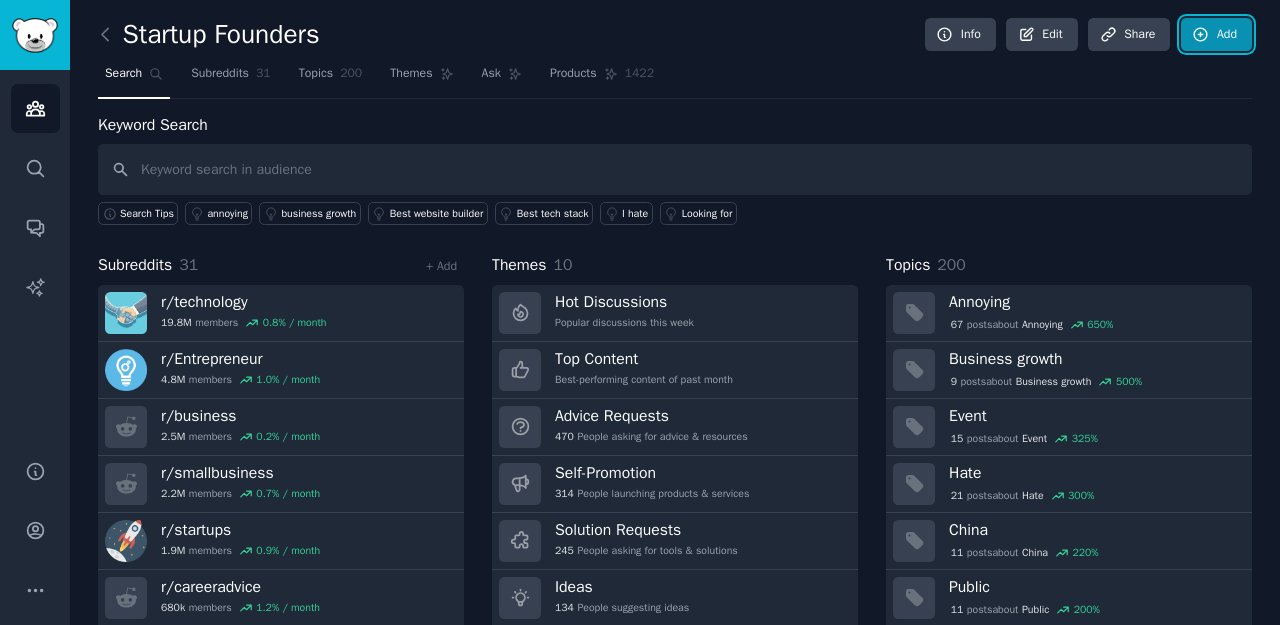 click on "Add" at bounding box center (1216, 35) 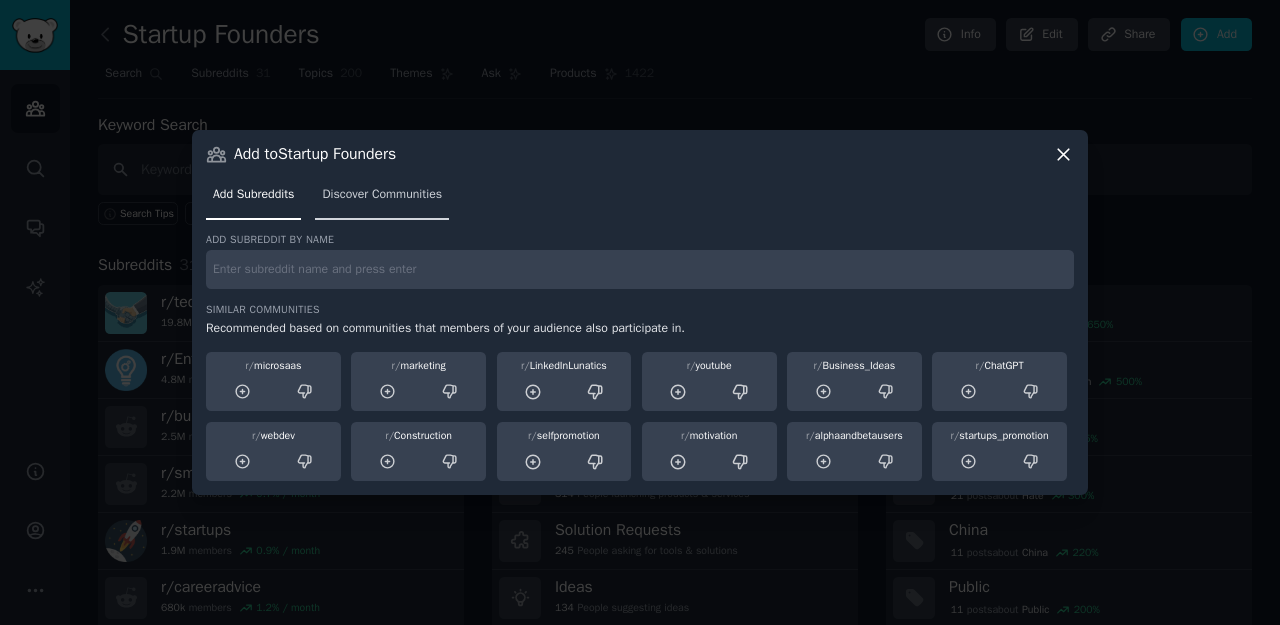 click on "Discover Communities" at bounding box center [382, 199] 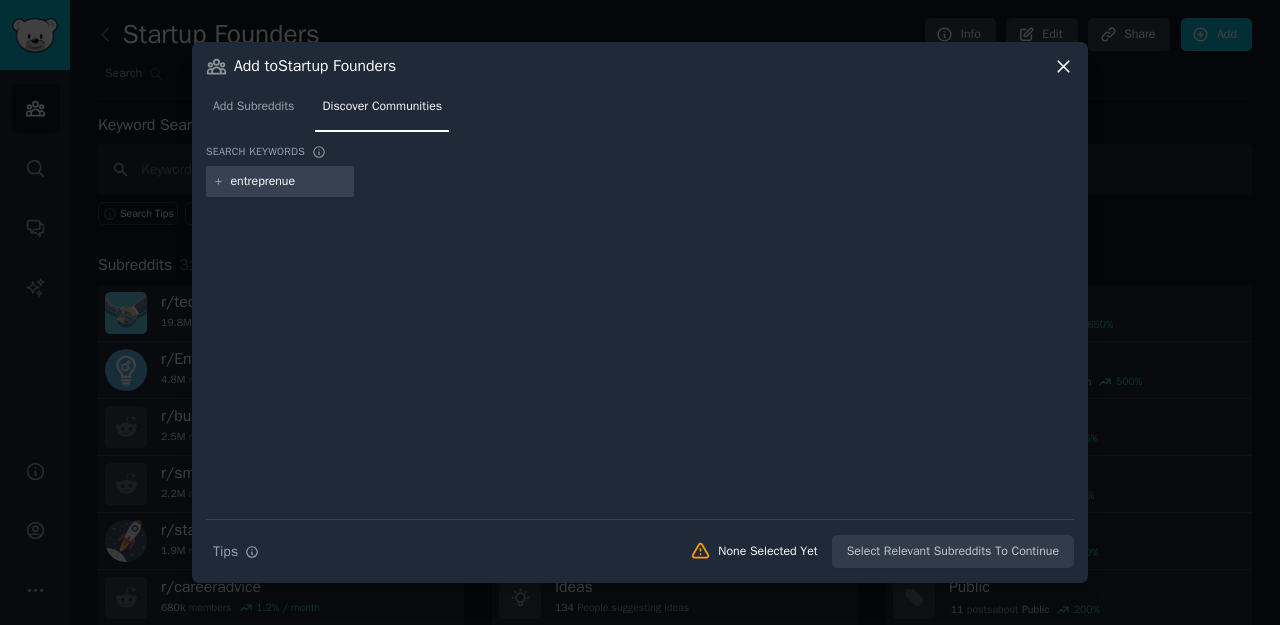 type on "entreprenuer" 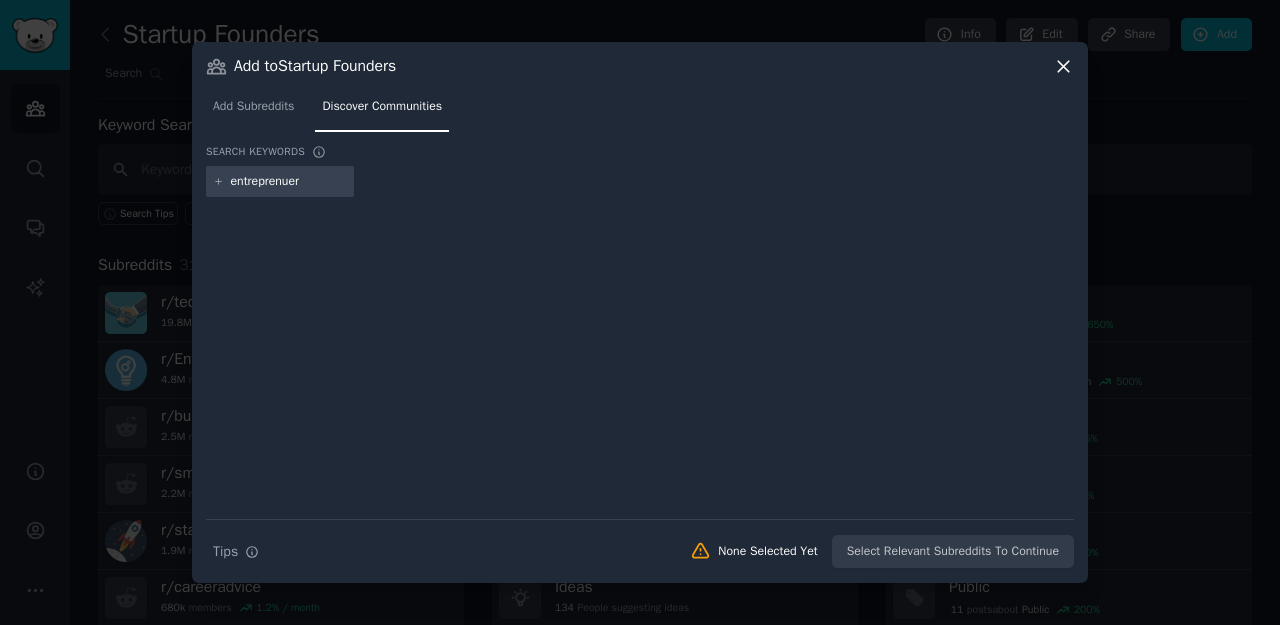 type 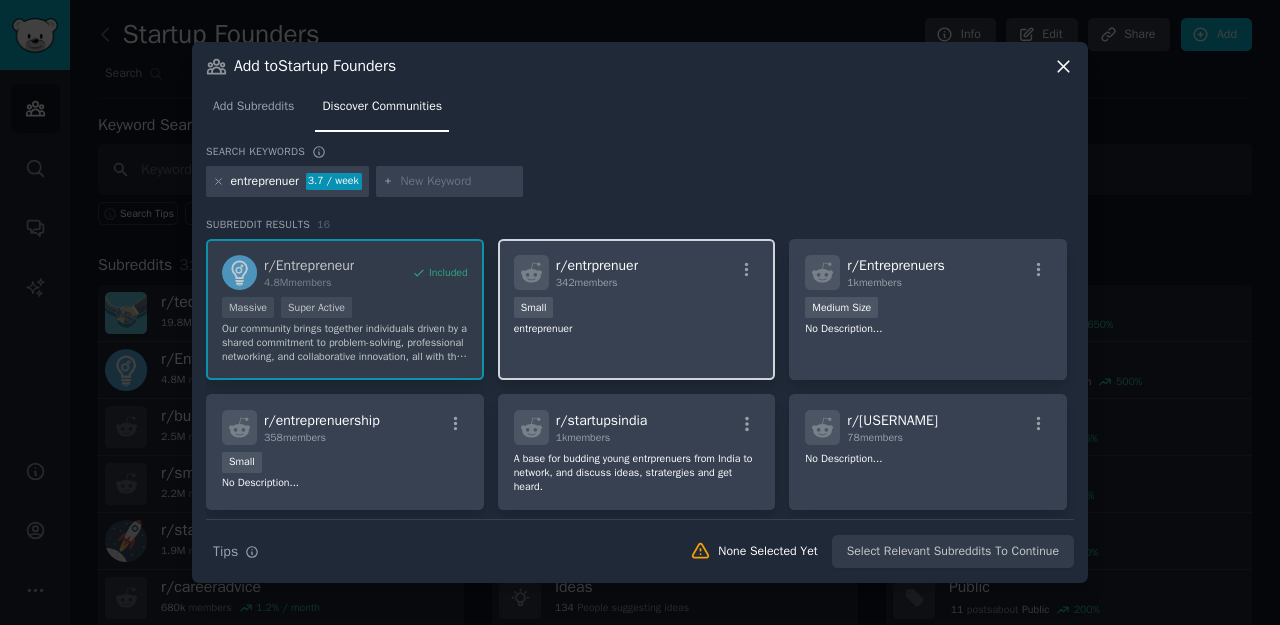click on "Small" at bounding box center [637, 309] 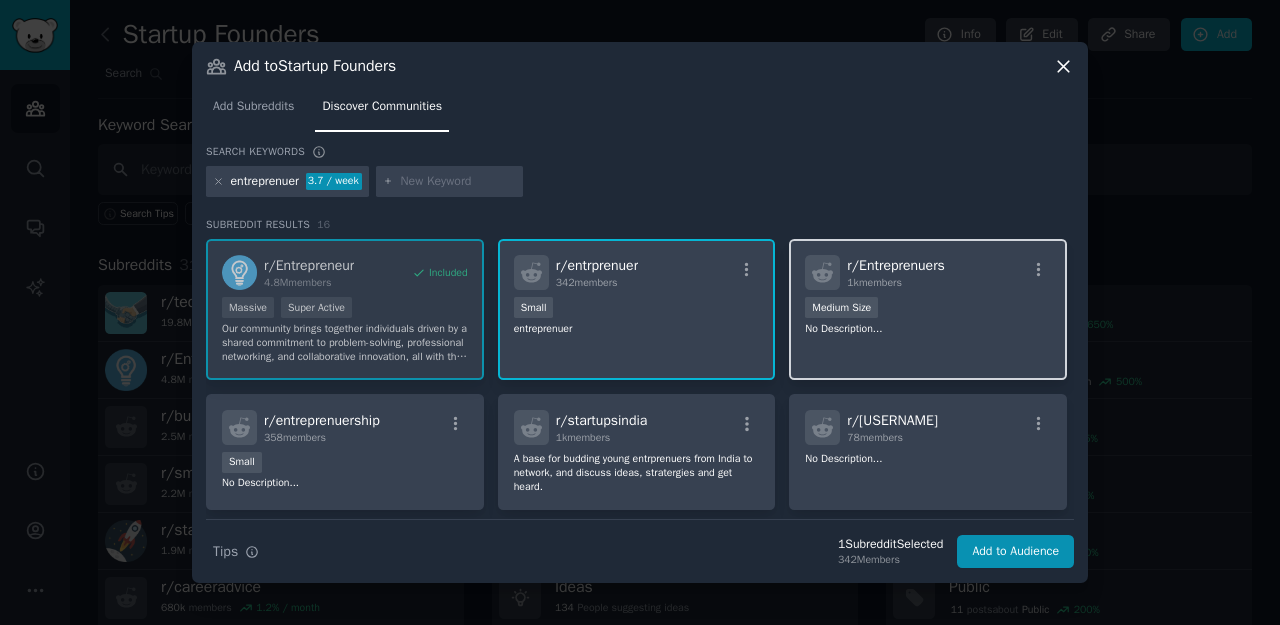 click on "1000 - 10,000 members Medium Size" at bounding box center (928, 309) 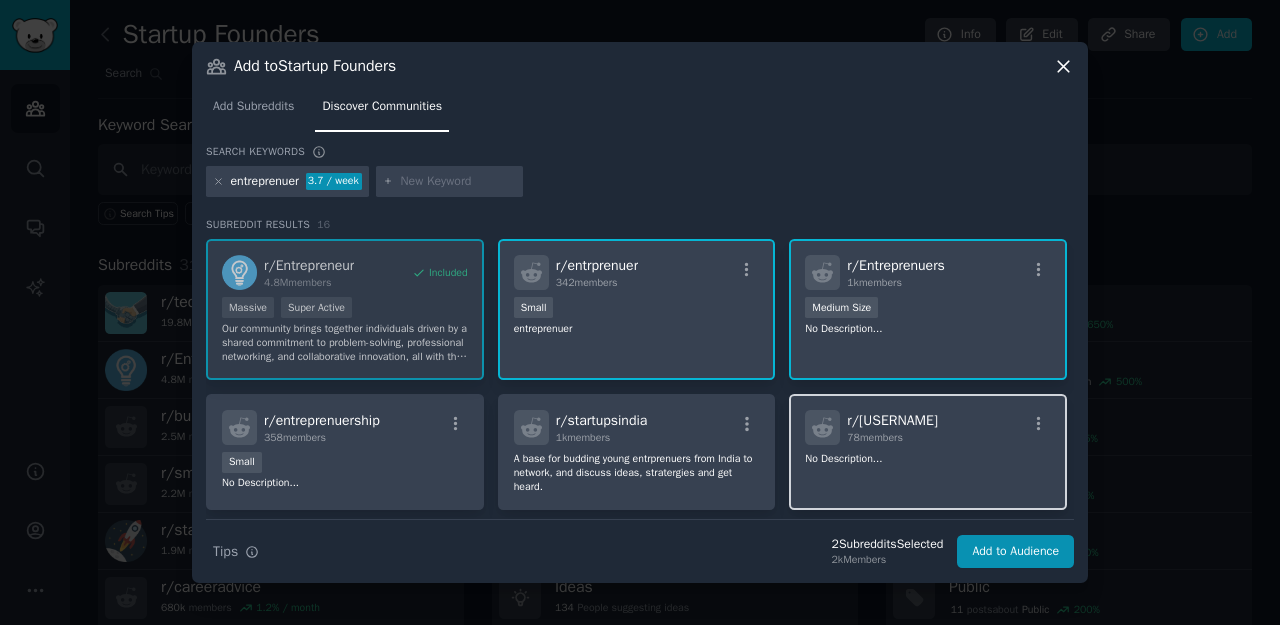 click on "No Description..." 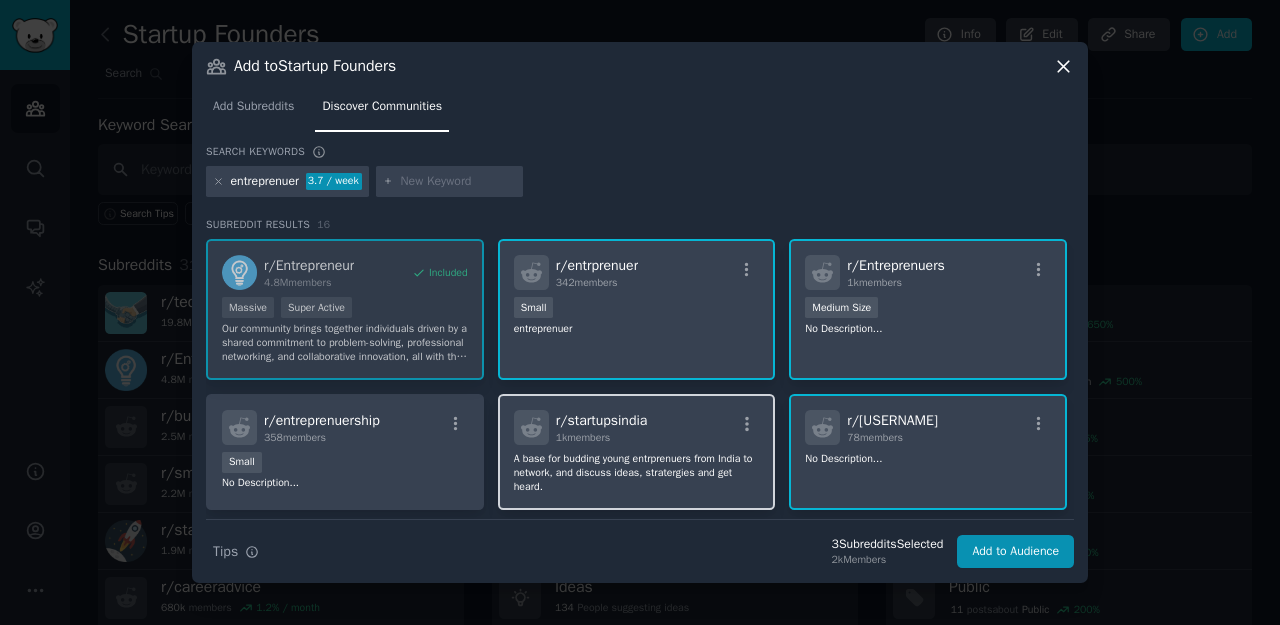 click on "A base for budding young entrprenuers from India to network, and discuss ideas, stratergies and get heard." 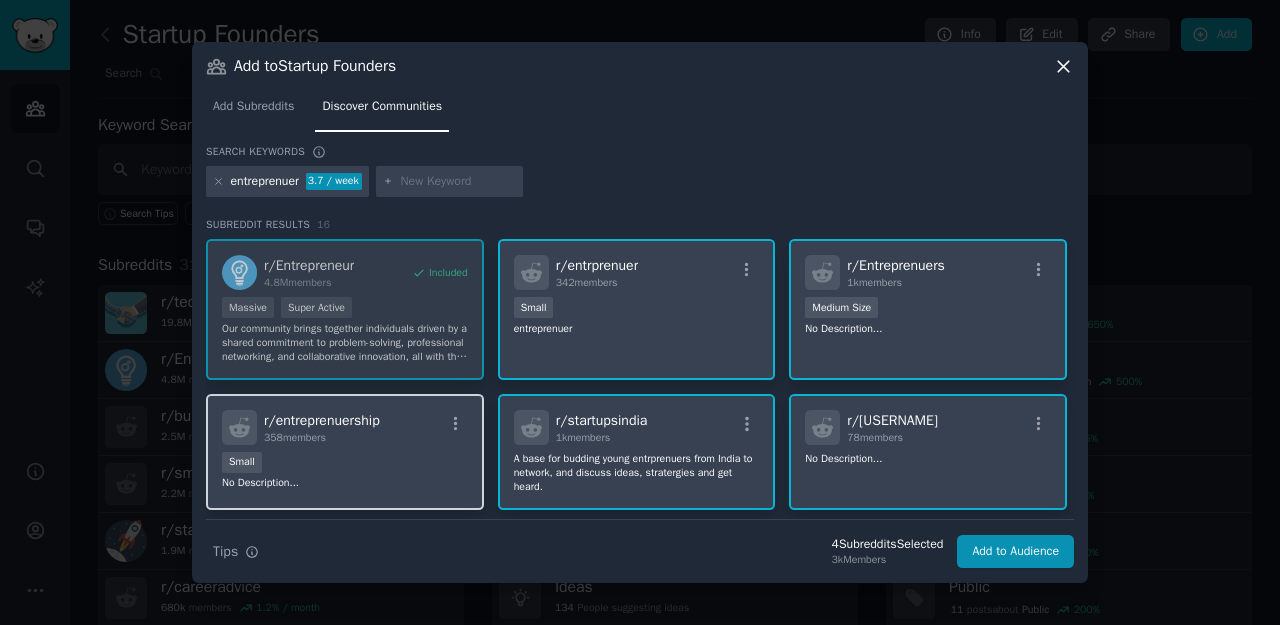 click on "Small" at bounding box center [345, 464] 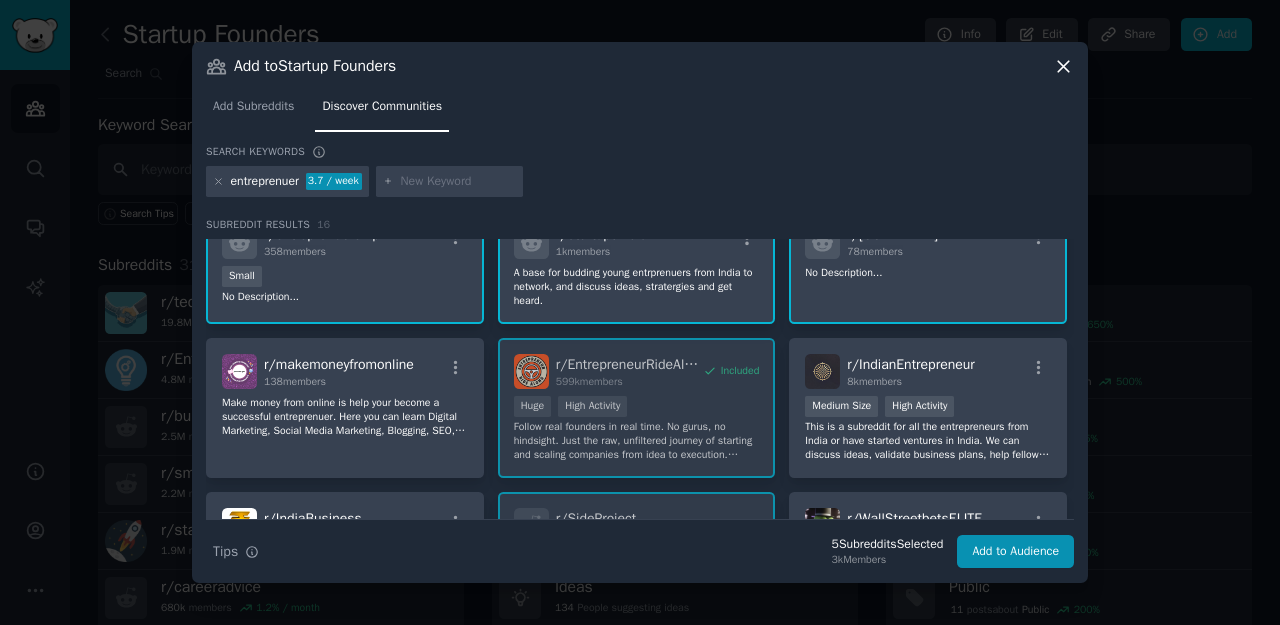 scroll, scrollTop: 197, scrollLeft: 0, axis: vertical 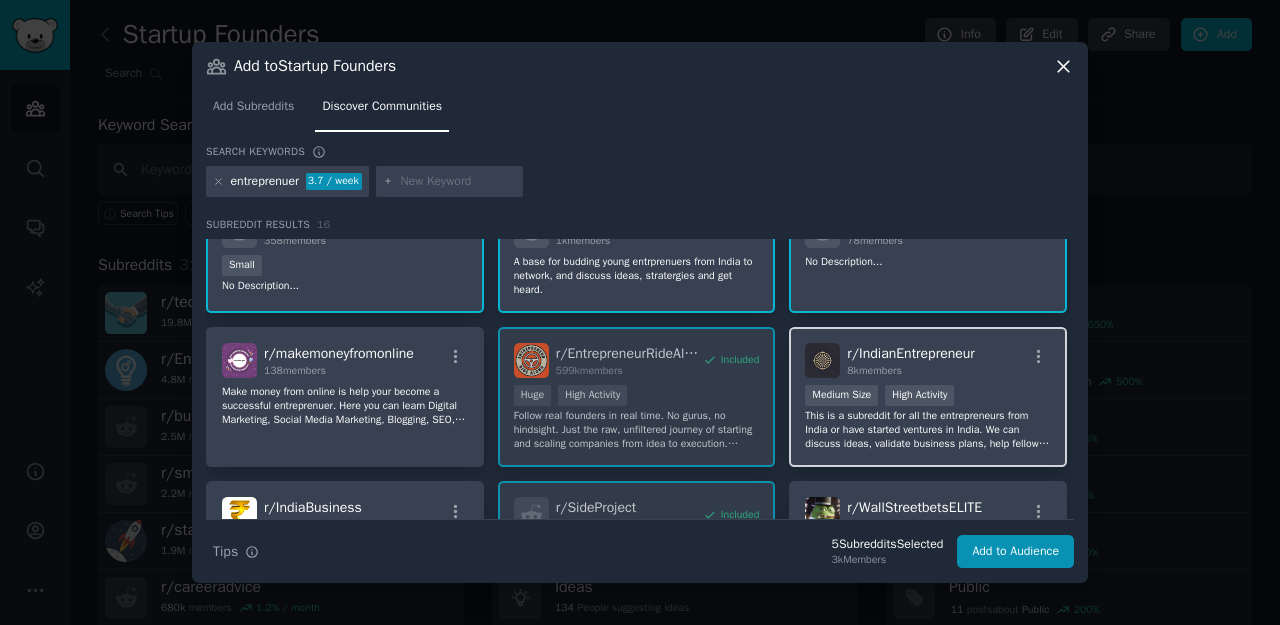 click on "8k  members" at bounding box center [910, 371] 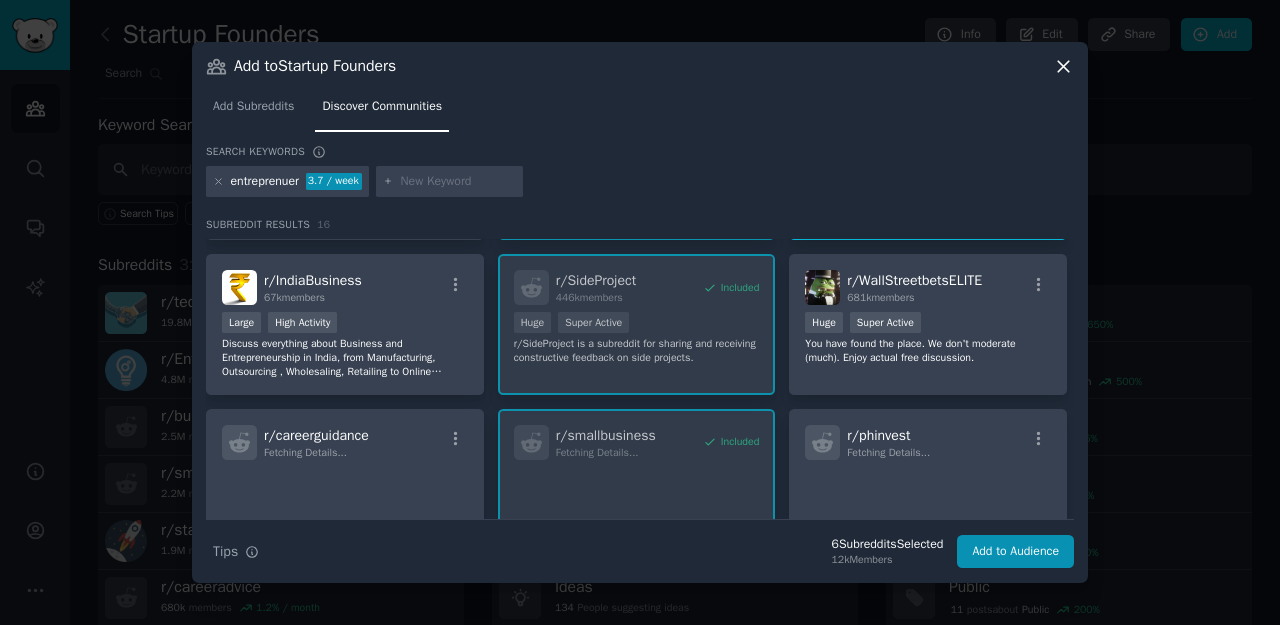 scroll, scrollTop: 437, scrollLeft: 0, axis: vertical 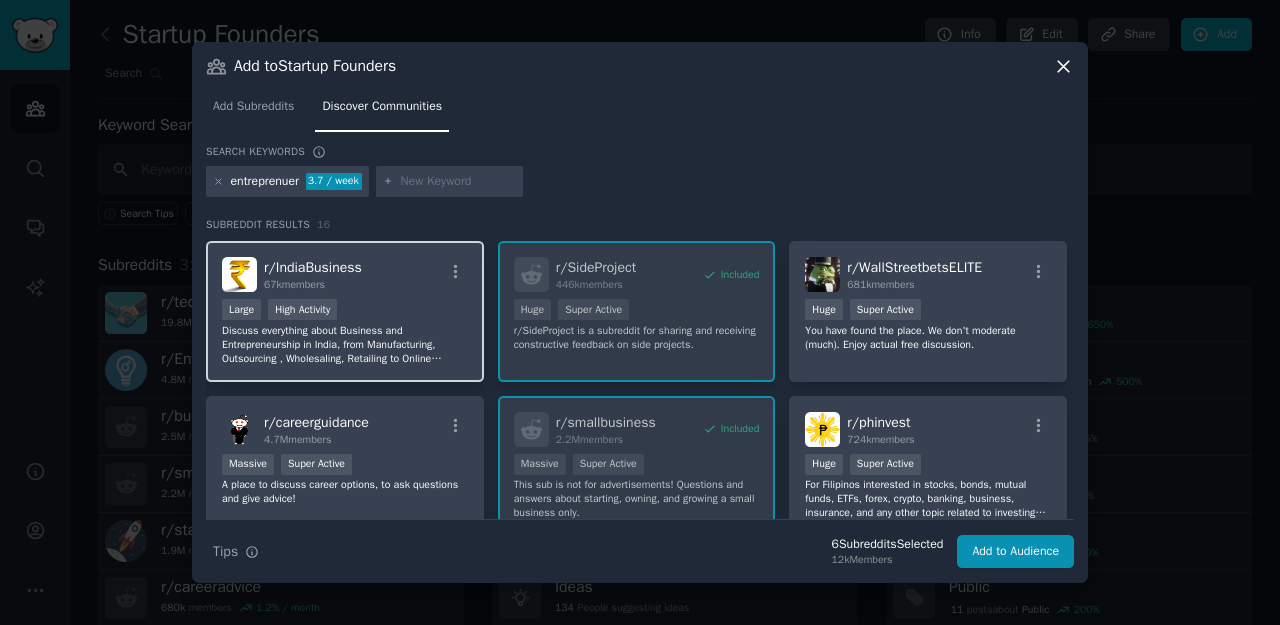 click on "Discuss everything about Business and Entrepreneurship in India, from Manufacturing, Outsourcing , Wholesaling, Retailing to Online Selling, Free Lancing, Services and Startups." at bounding box center (345, 345) 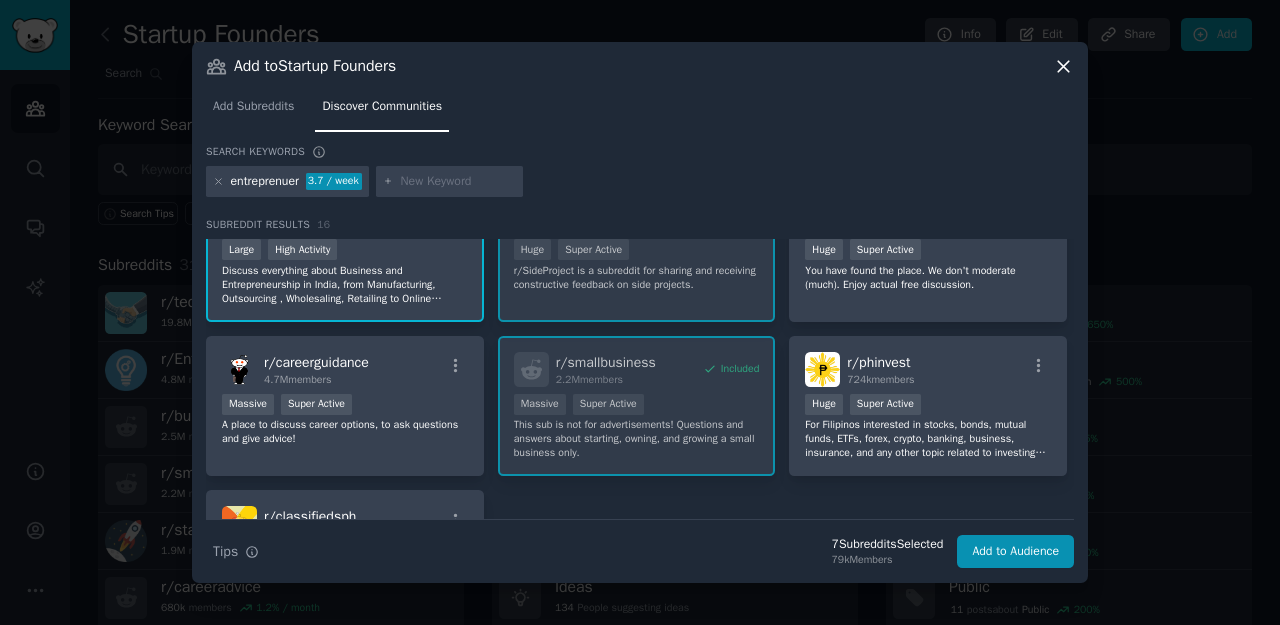 scroll, scrollTop: 507, scrollLeft: 0, axis: vertical 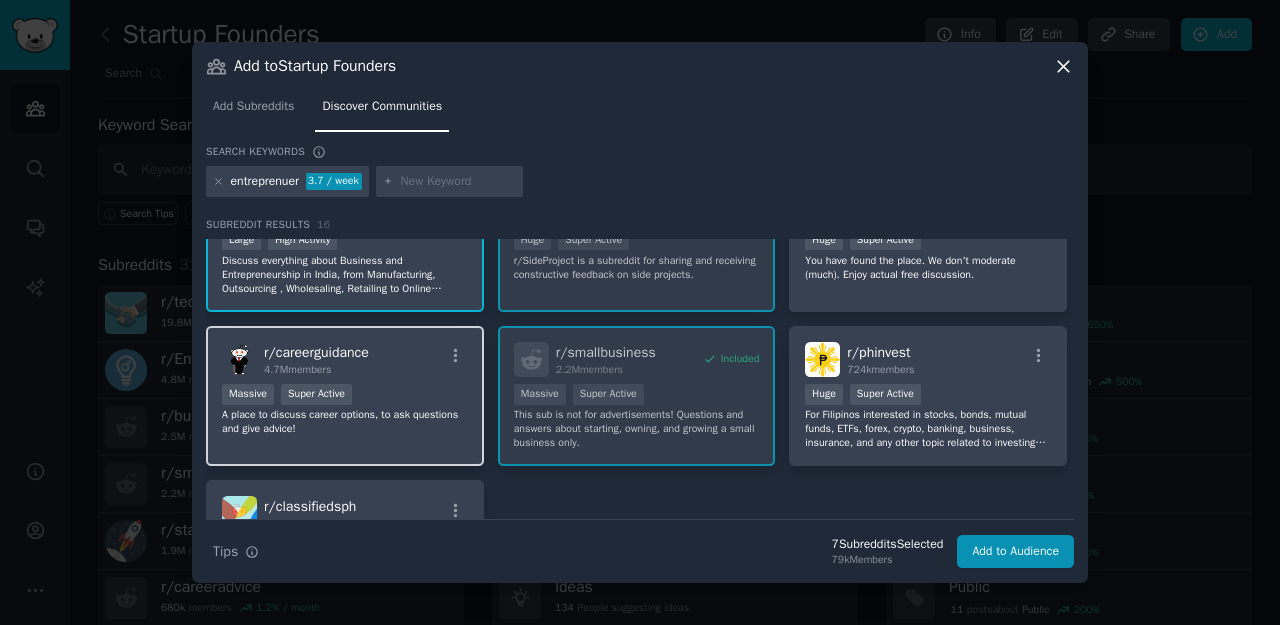 click on "4.7M  members" at bounding box center [316, 370] 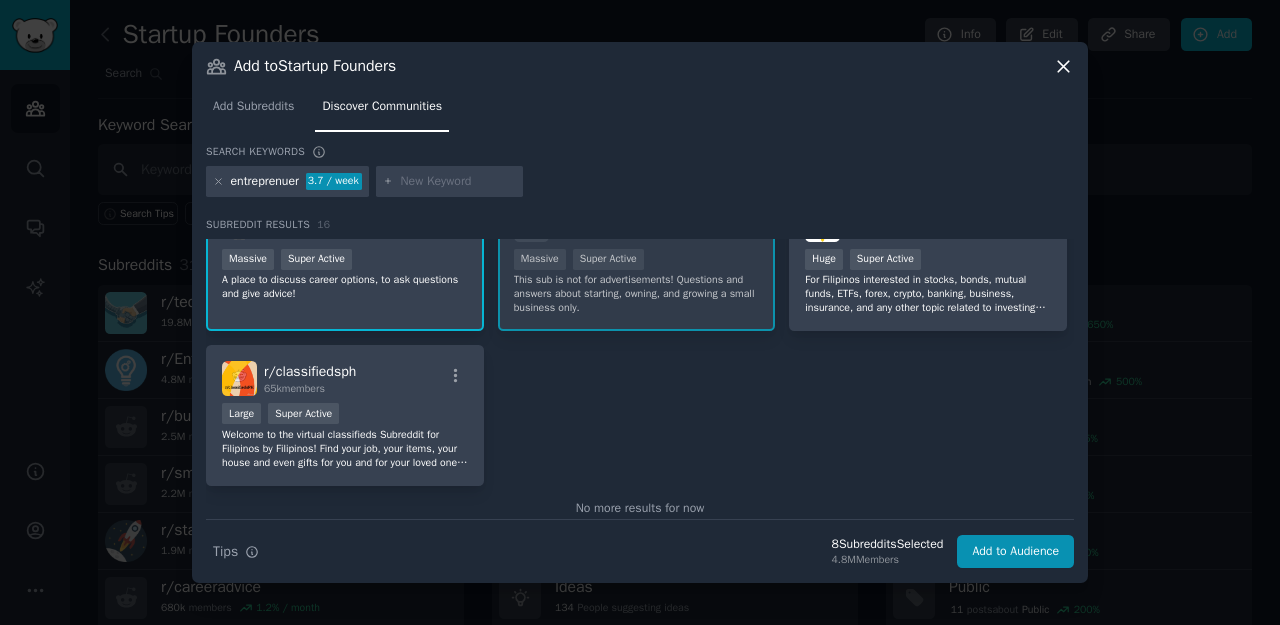 scroll, scrollTop: 645, scrollLeft: 0, axis: vertical 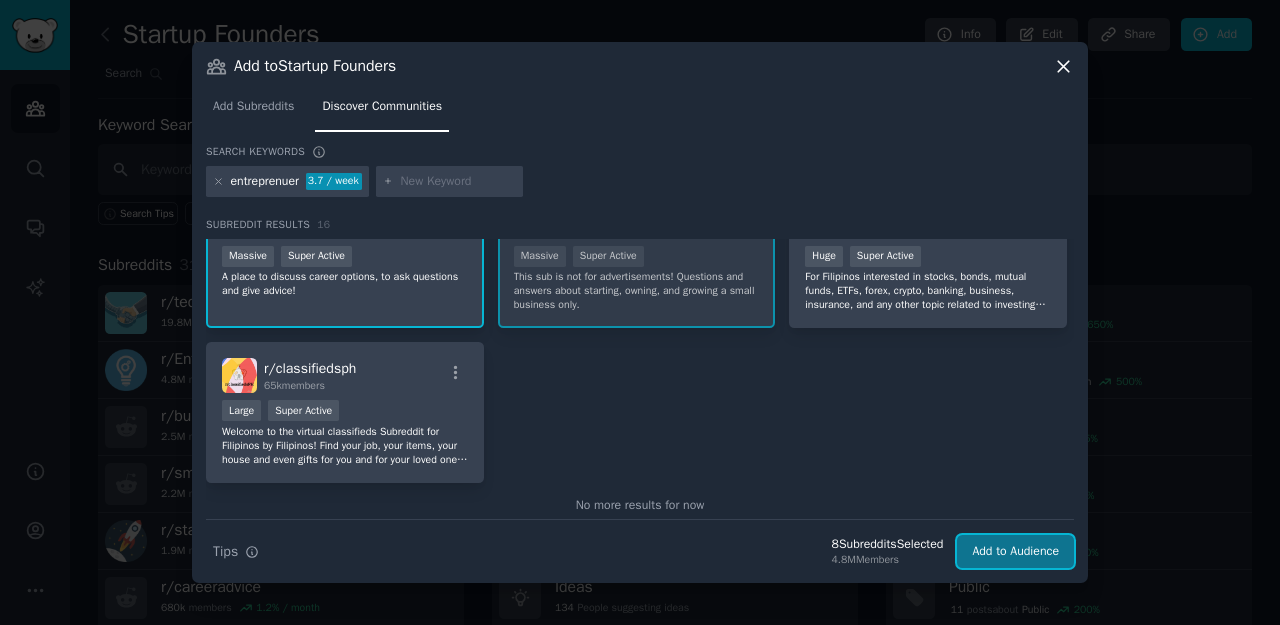 click on "Add to Audience" at bounding box center [1015, 552] 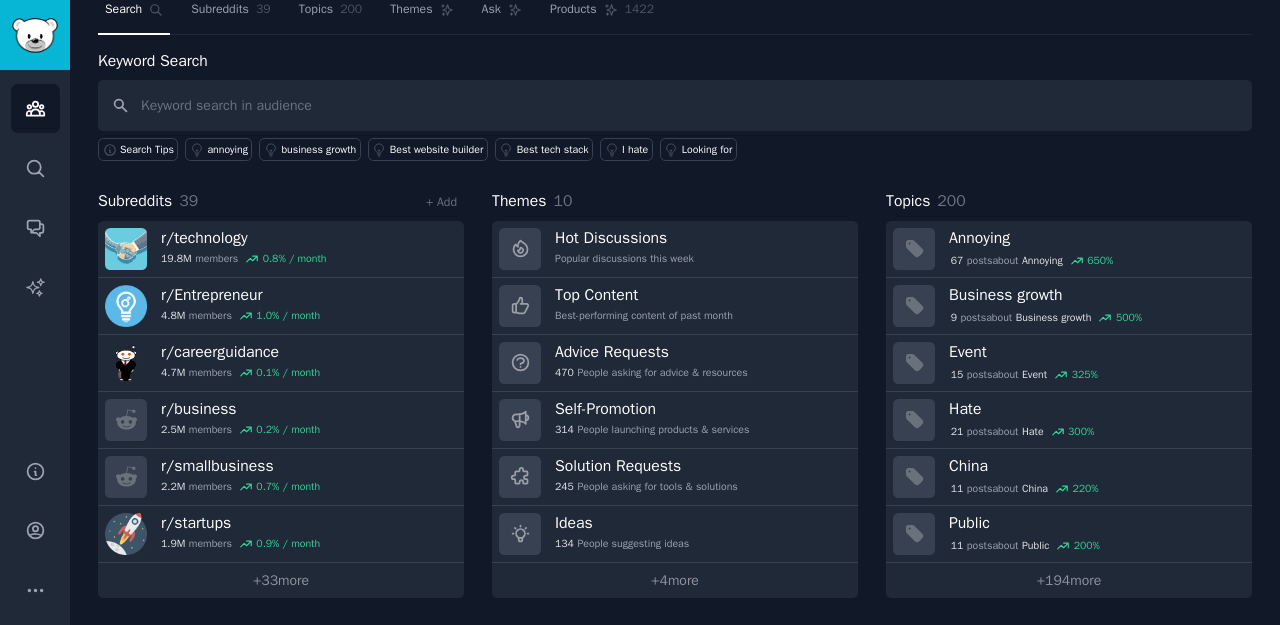 scroll, scrollTop: 0, scrollLeft: 0, axis: both 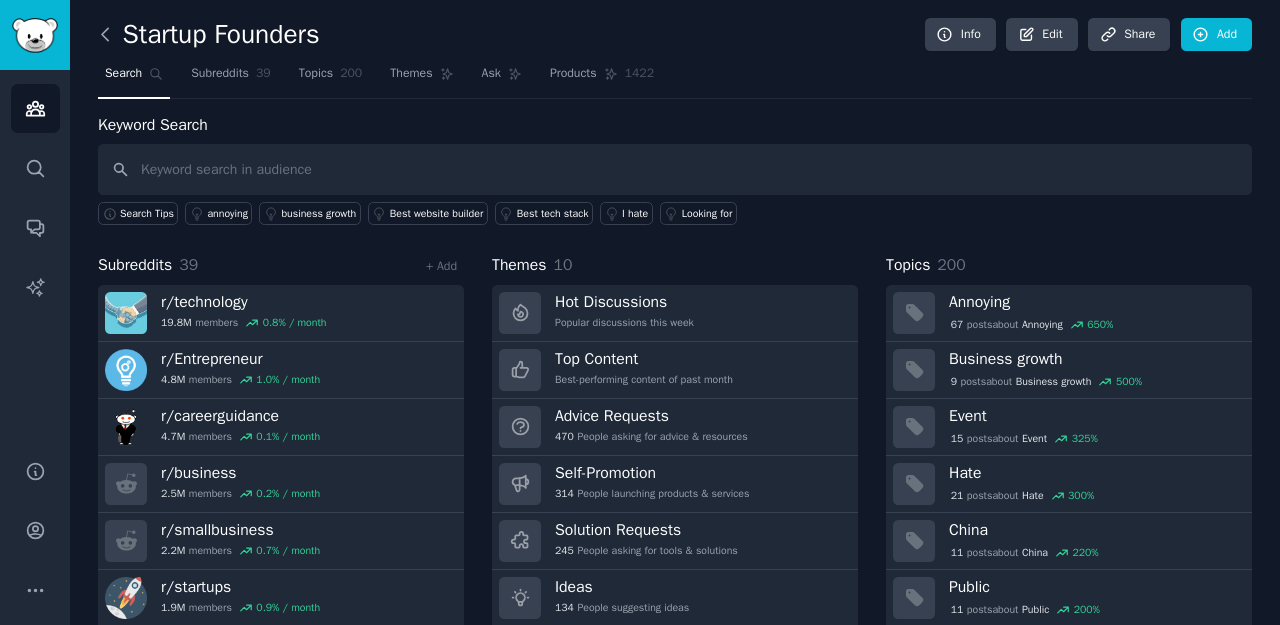 click 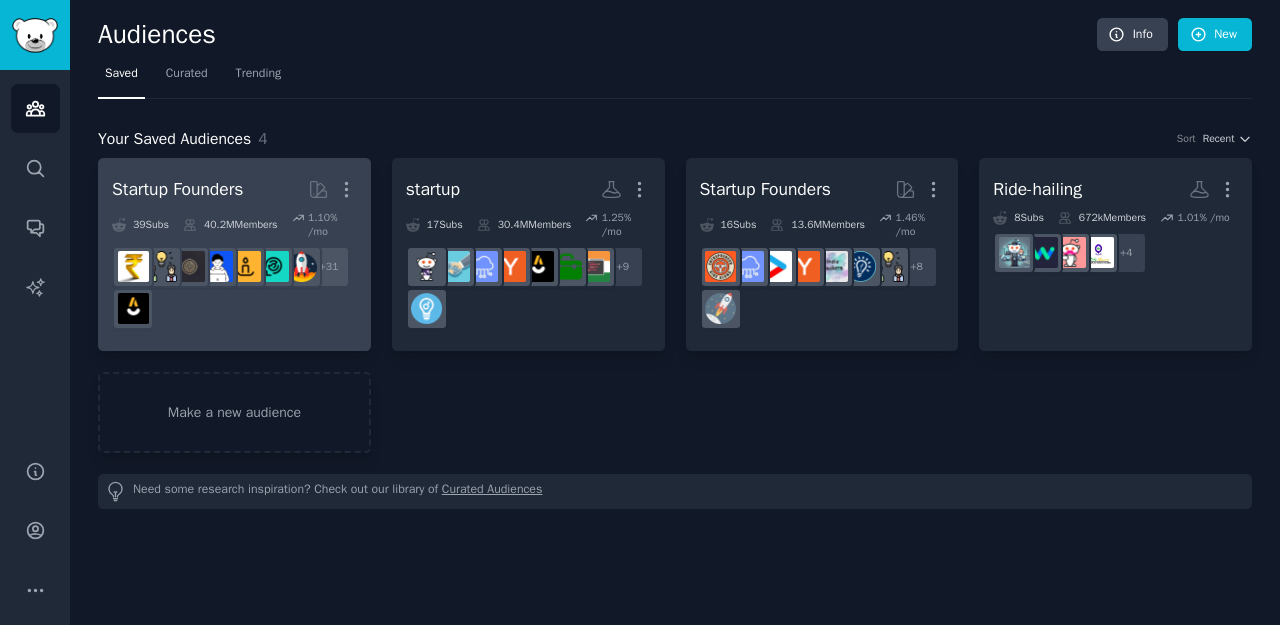 click on "Startup Founders More" at bounding box center [234, 189] 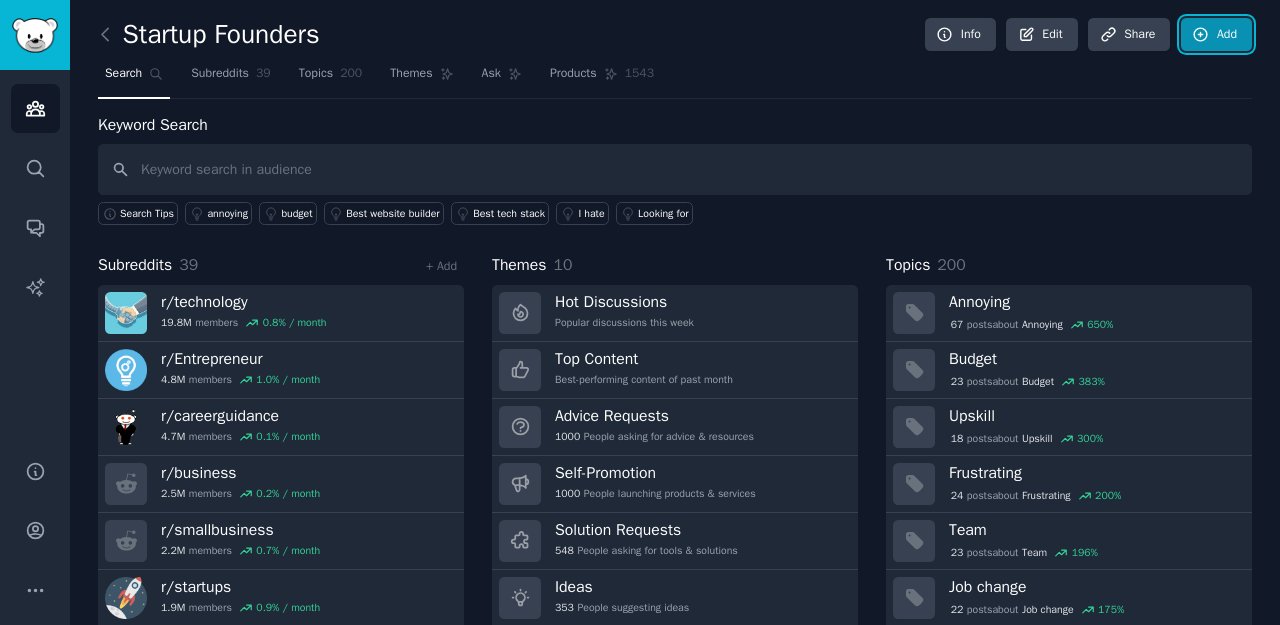 click on "Add" at bounding box center (1216, 35) 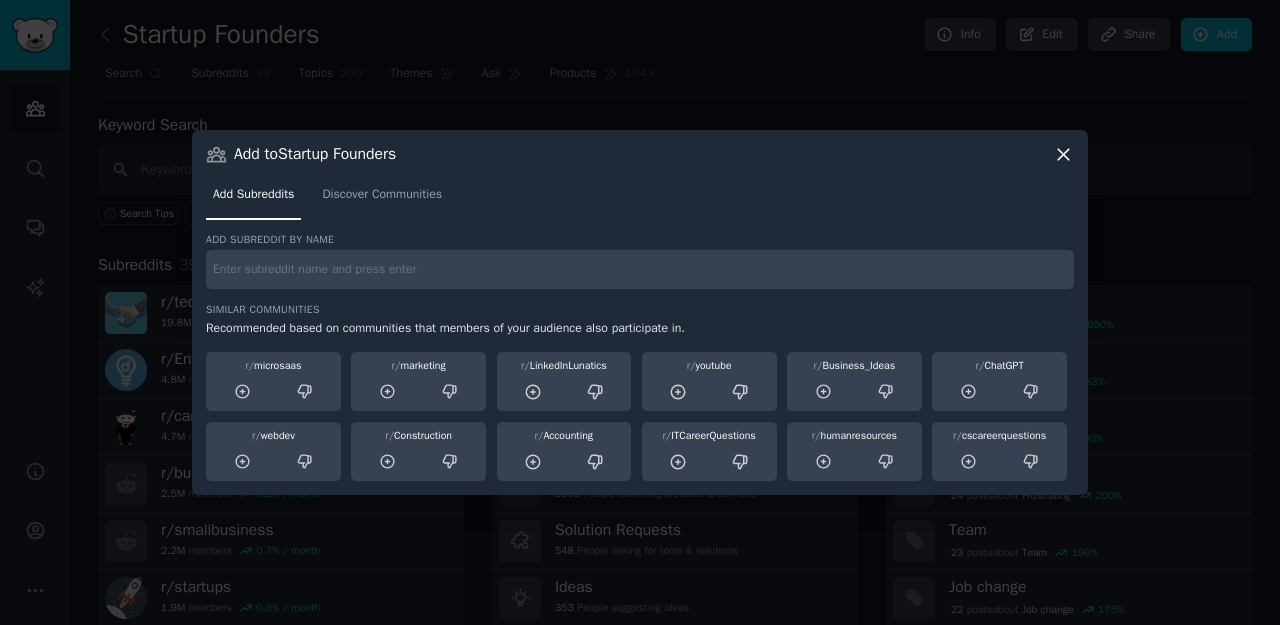click 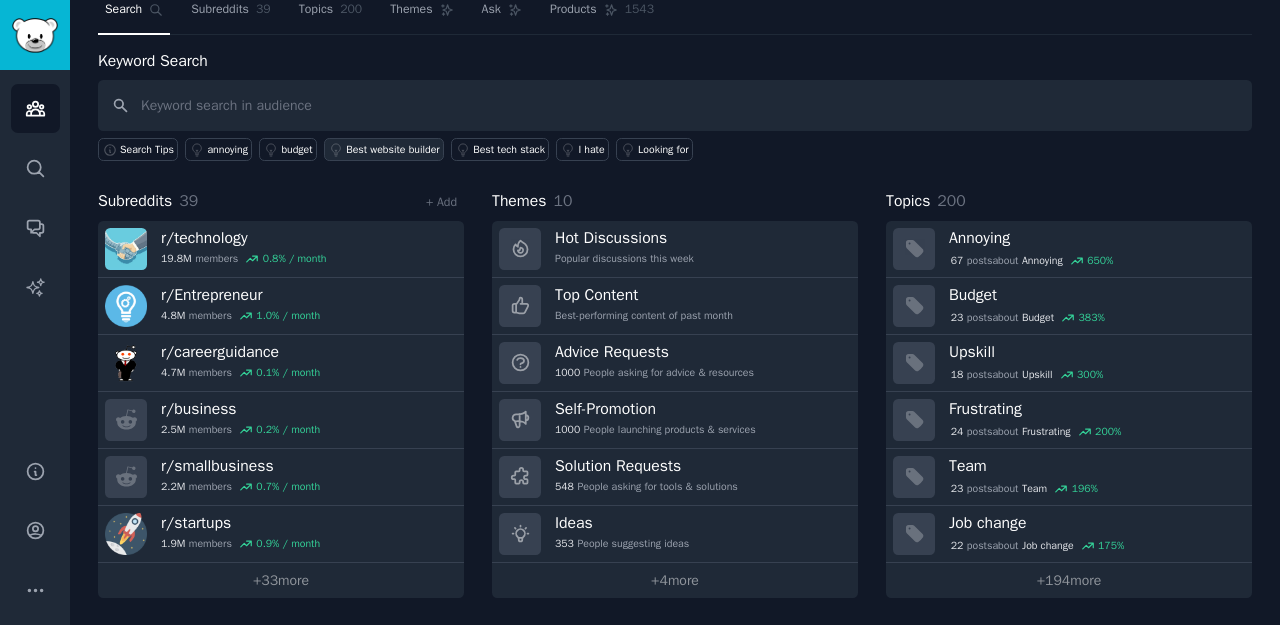 scroll, scrollTop: 0, scrollLeft: 0, axis: both 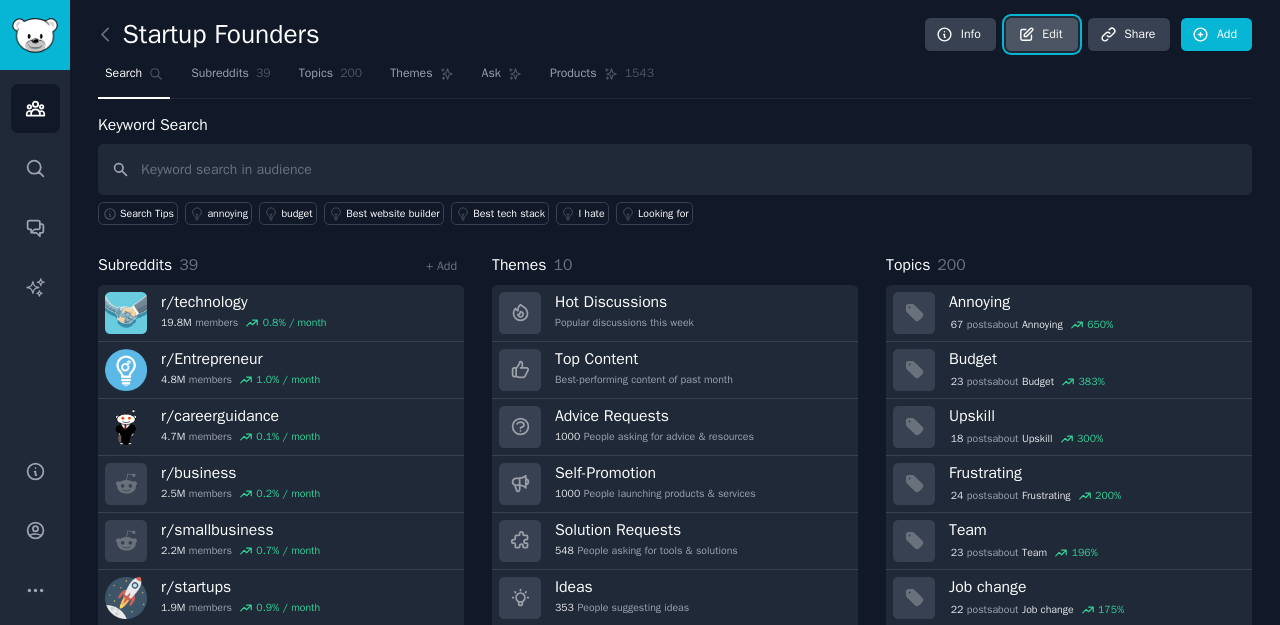click on "Edit" at bounding box center (1041, 35) 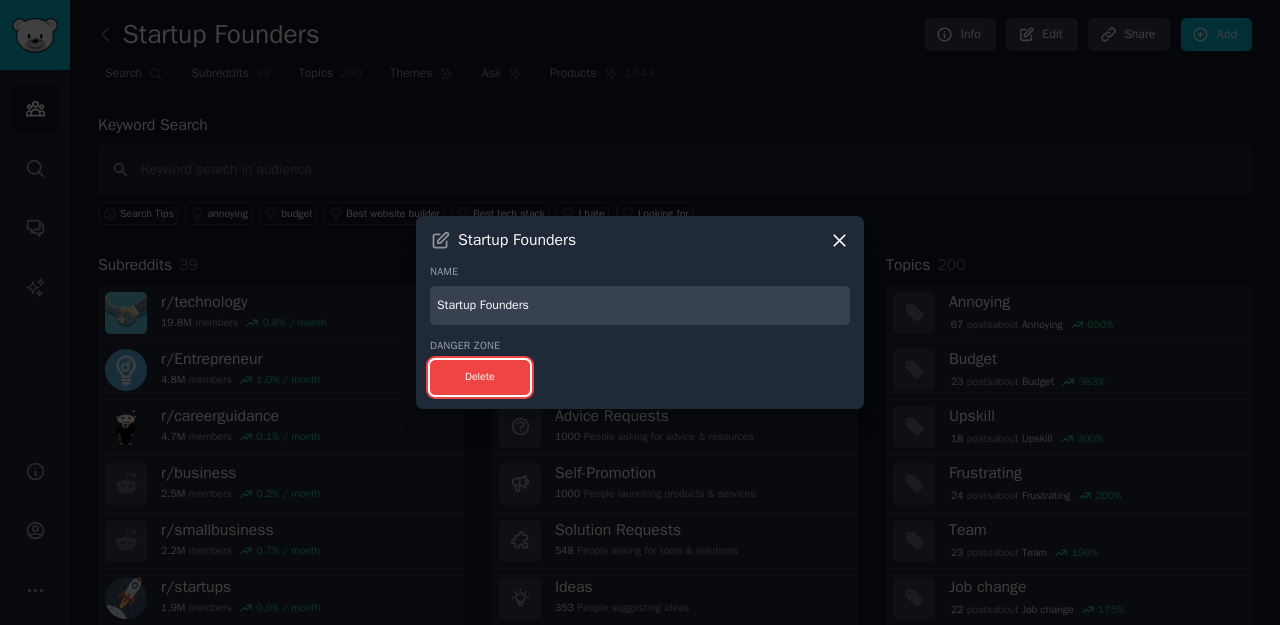 drag, startPoint x: 463, startPoint y: 375, endPoint x: 818, endPoint y: 287, distance: 365.74445 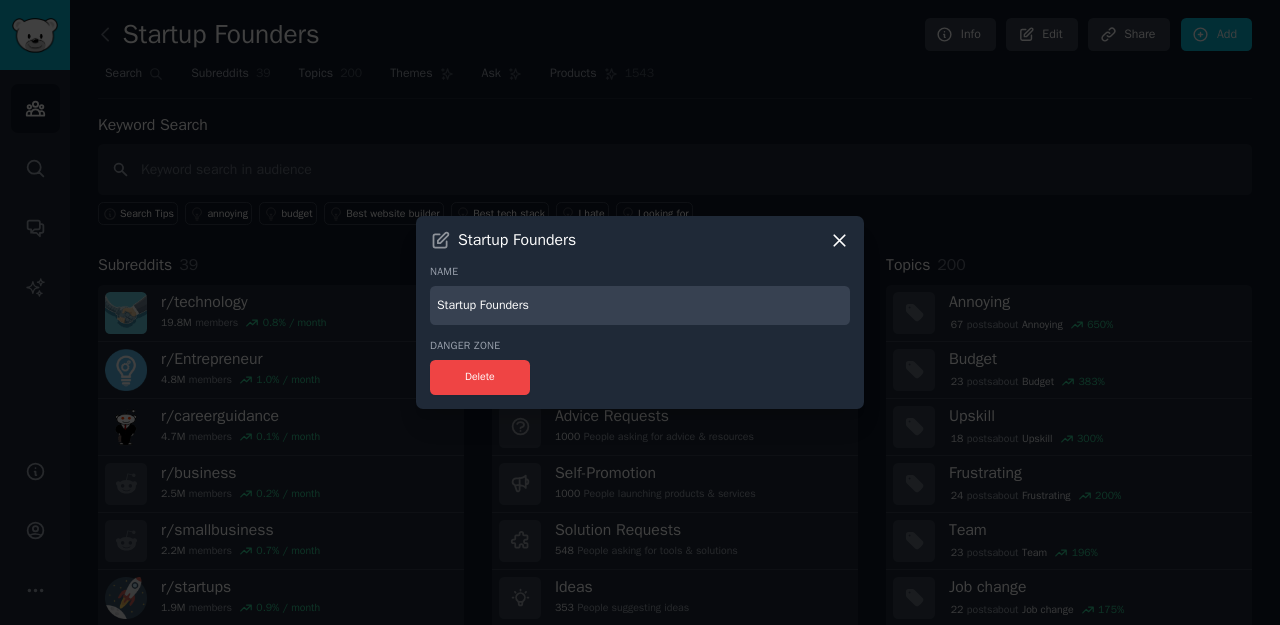 click 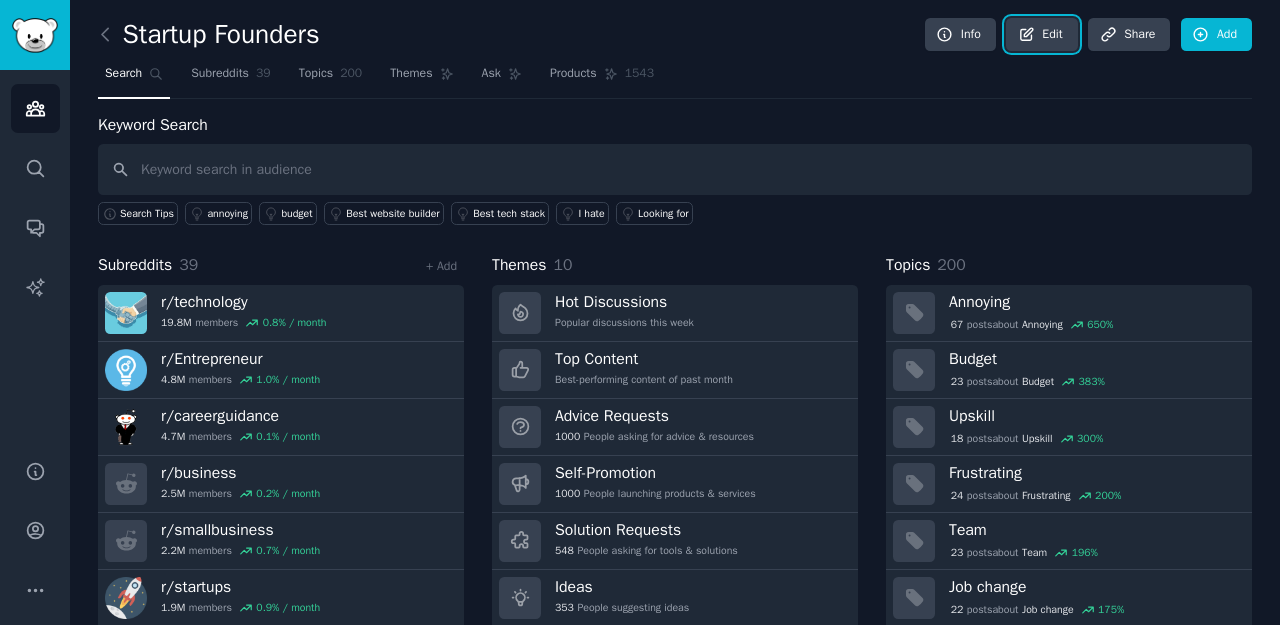 scroll, scrollTop: 64, scrollLeft: 0, axis: vertical 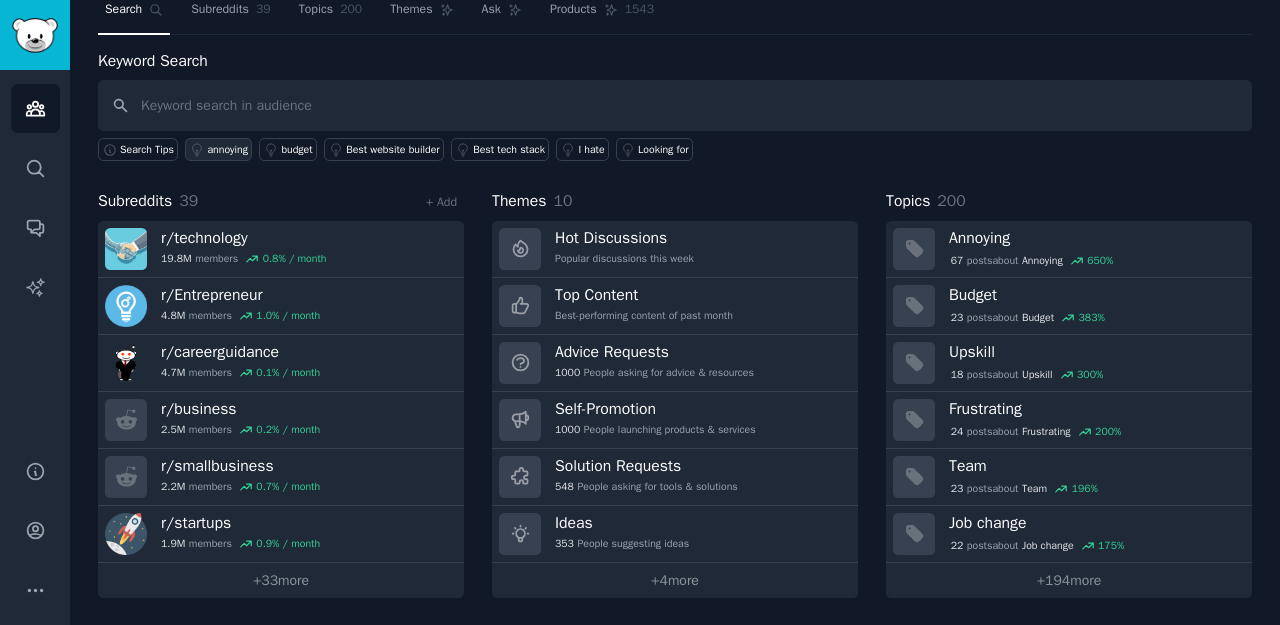 click on "annoying" at bounding box center (227, 150) 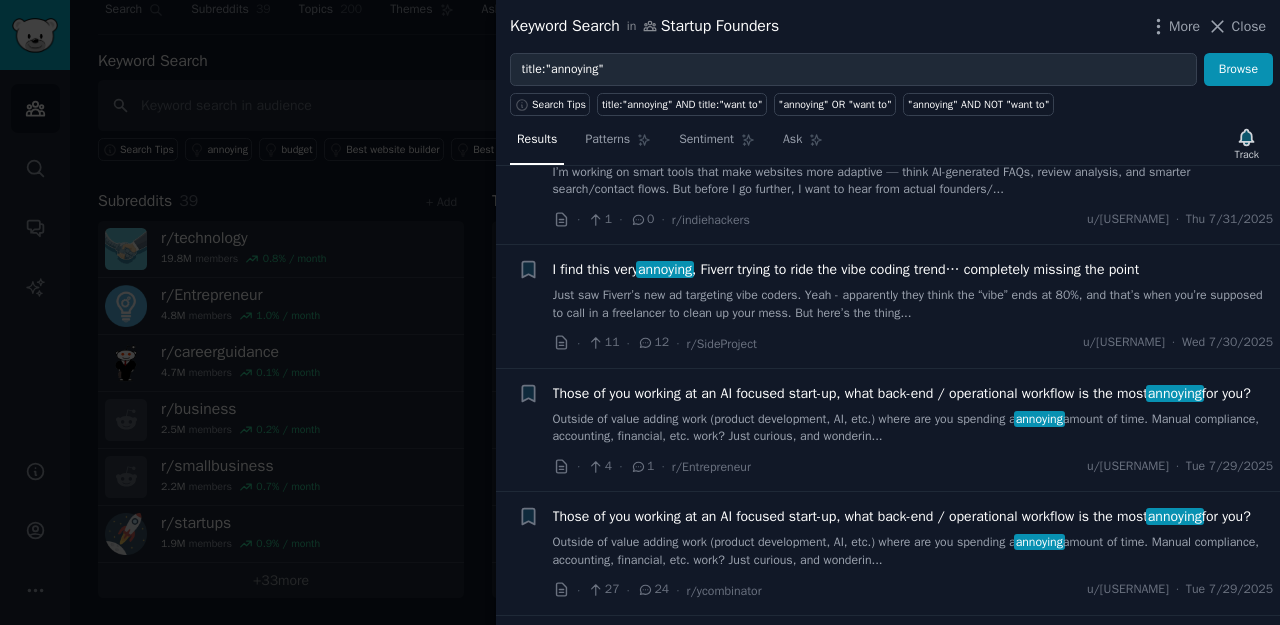 scroll, scrollTop: 0, scrollLeft: 0, axis: both 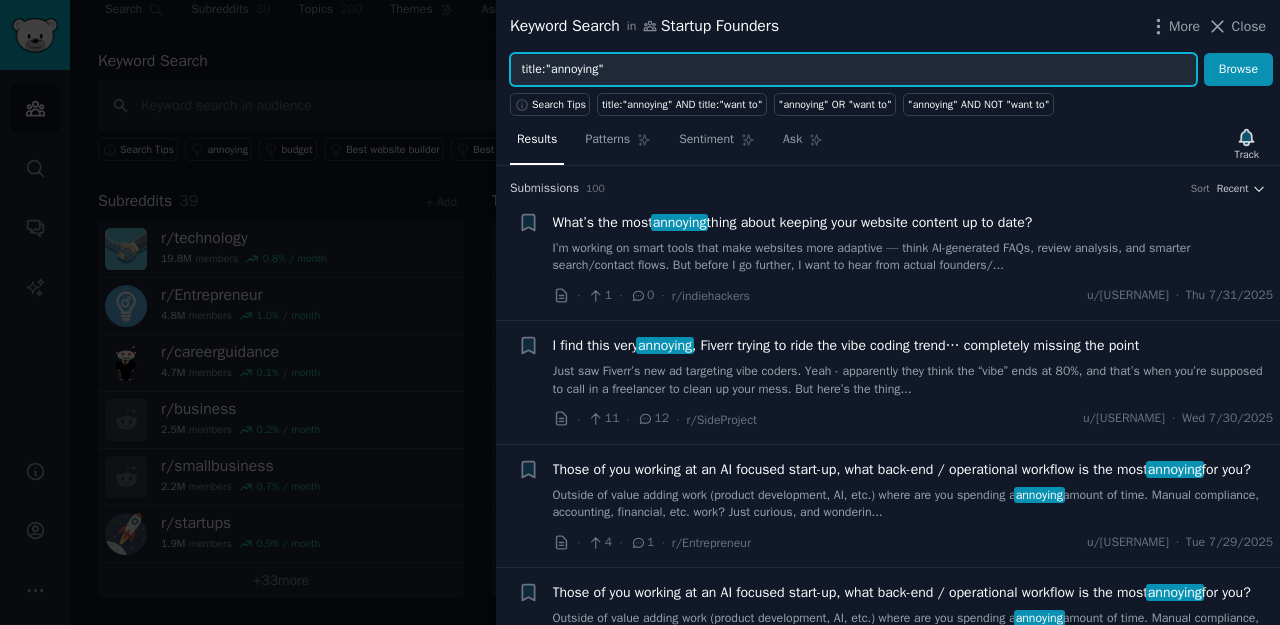 click on "title:"annoying"" at bounding box center [853, 70] 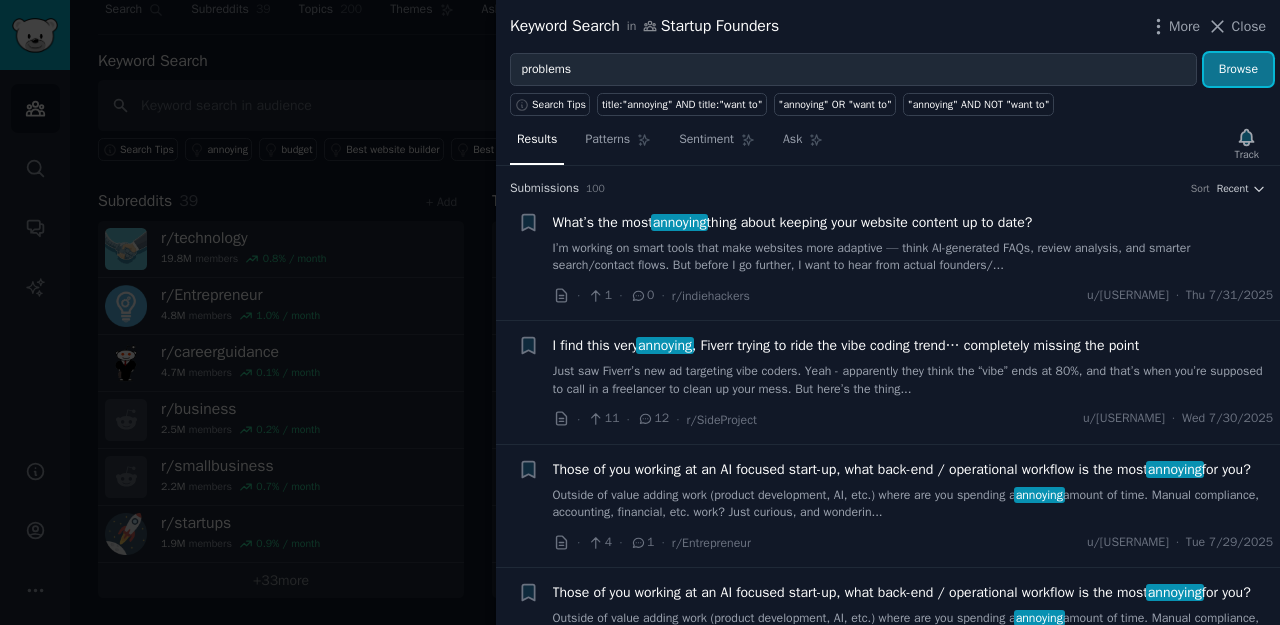 click on "Browse" at bounding box center (1238, 70) 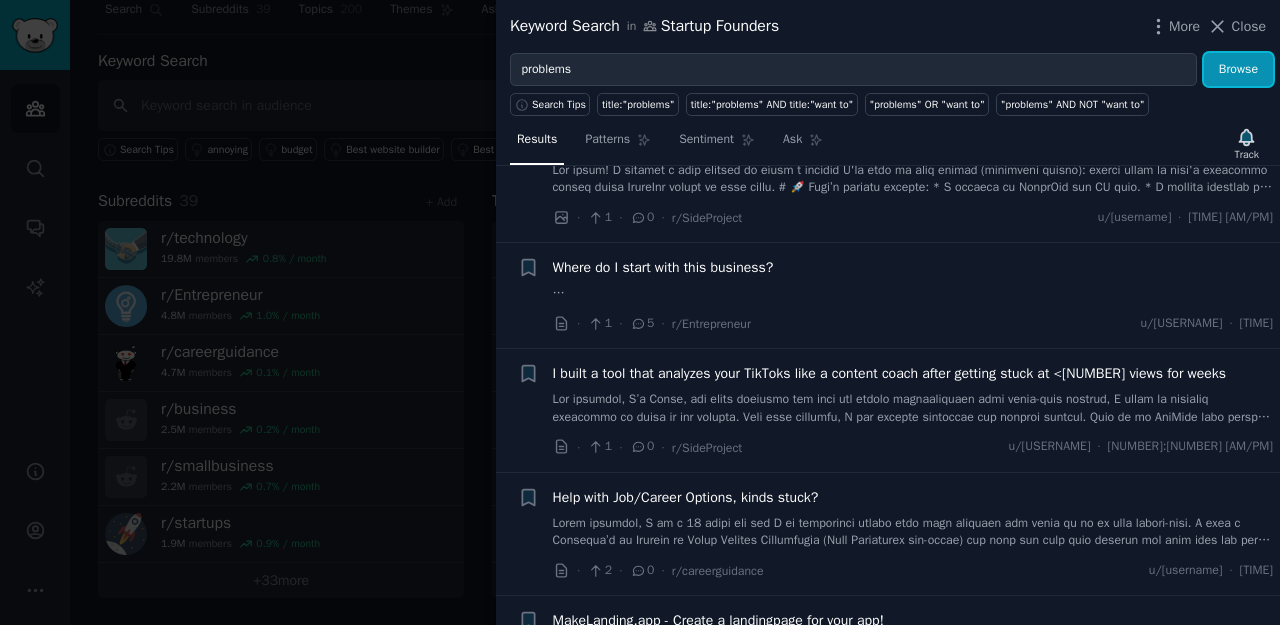 scroll, scrollTop: 1606, scrollLeft: 0, axis: vertical 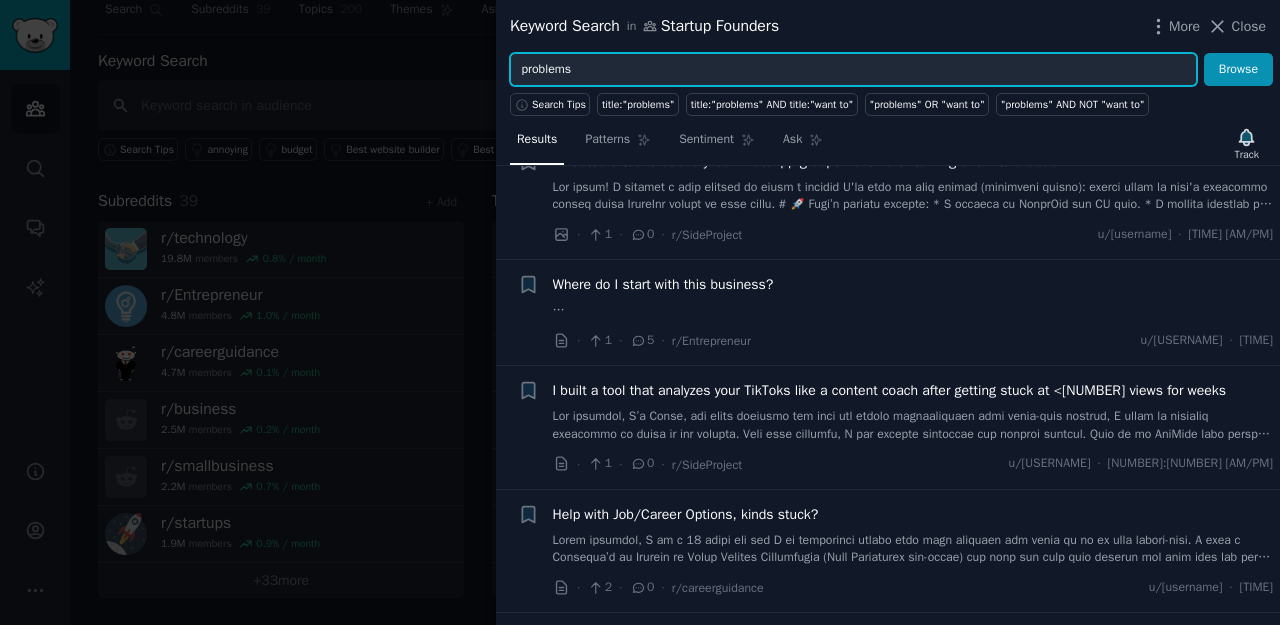 click on "problems" at bounding box center (853, 70) 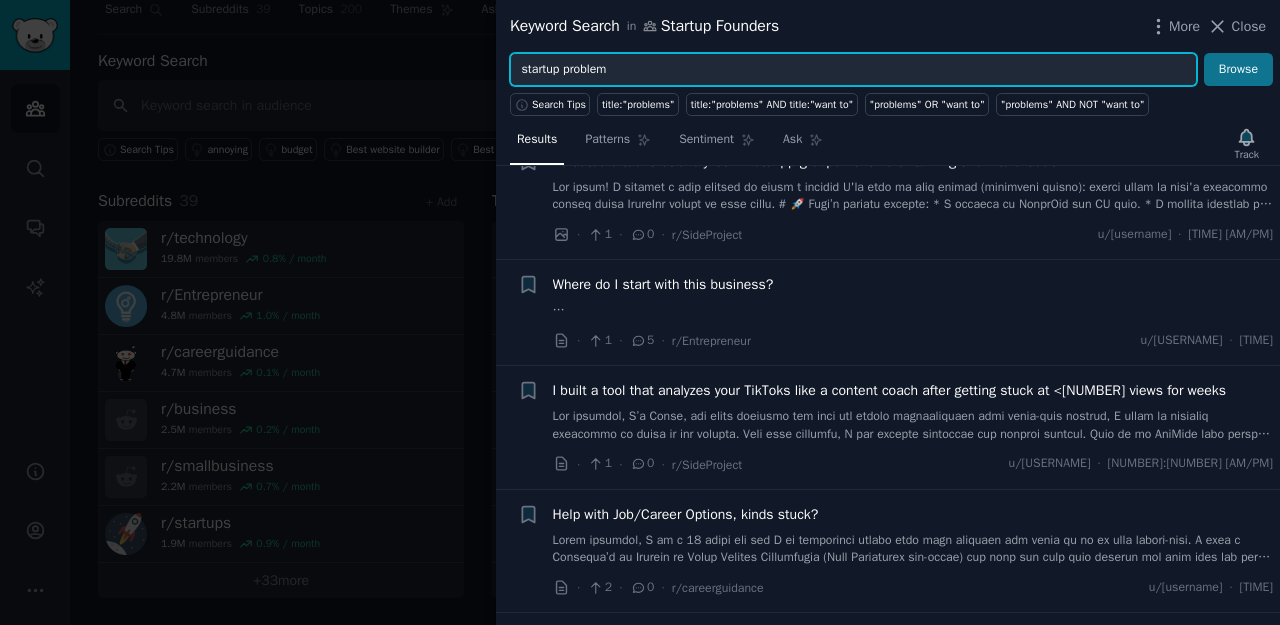 type on "startup problem" 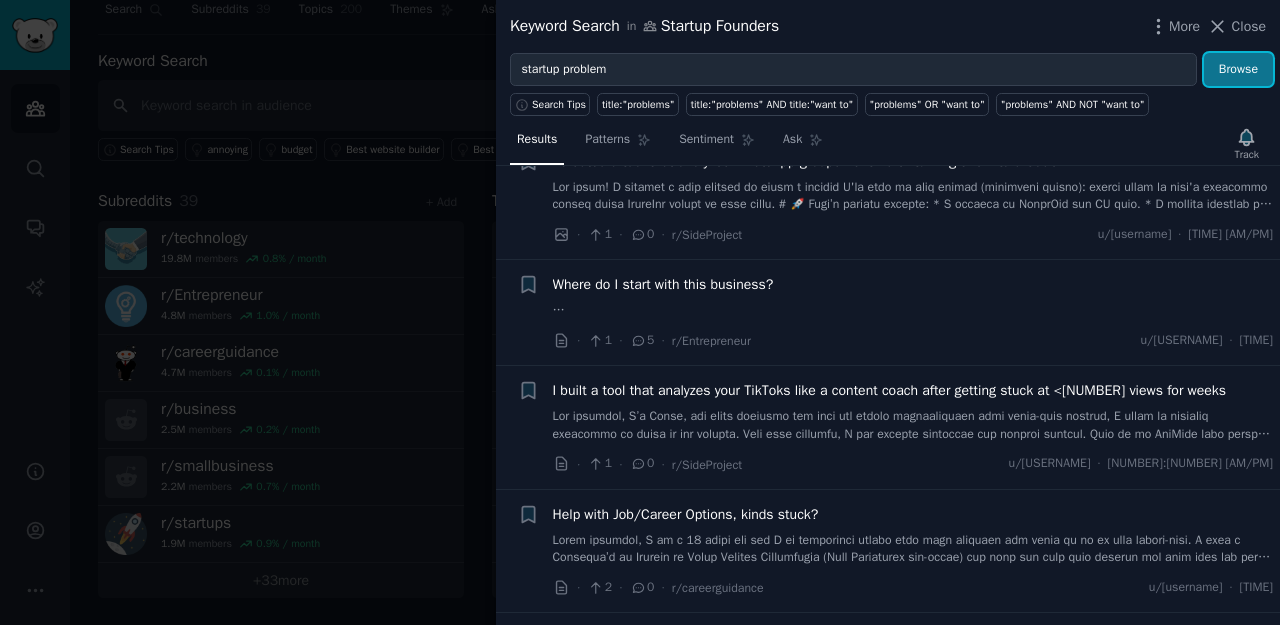 click on "Browse" at bounding box center (1238, 70) 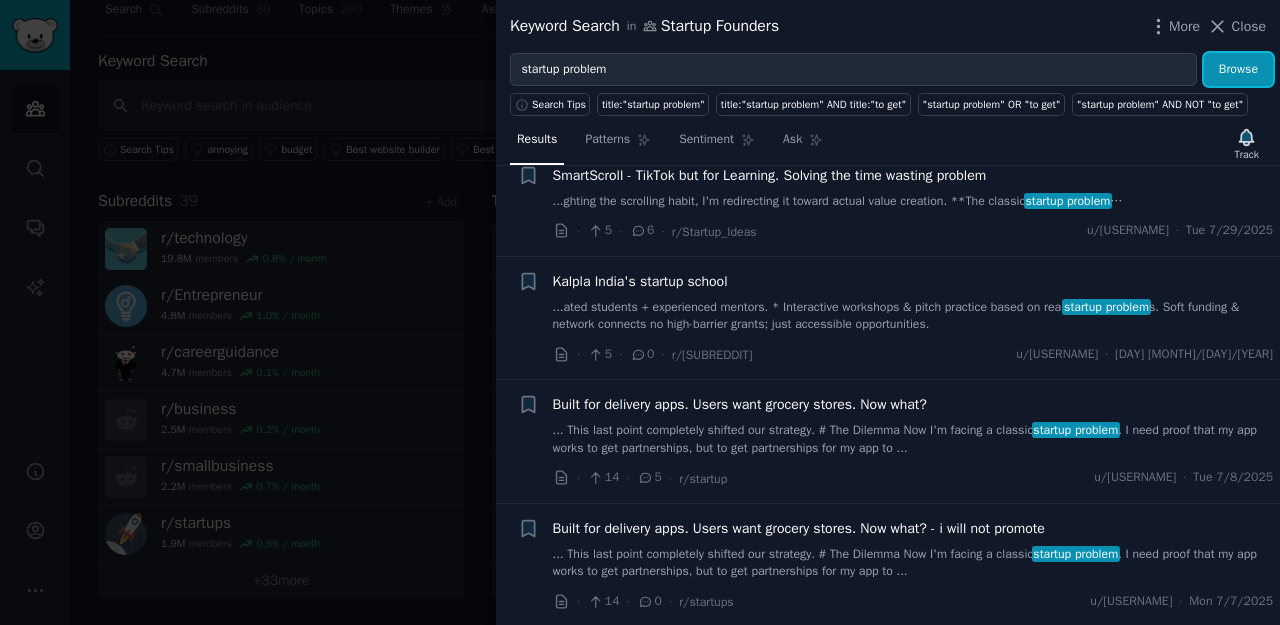 scroll, scrollTop: 0, scrollLeft: 0, axis: both 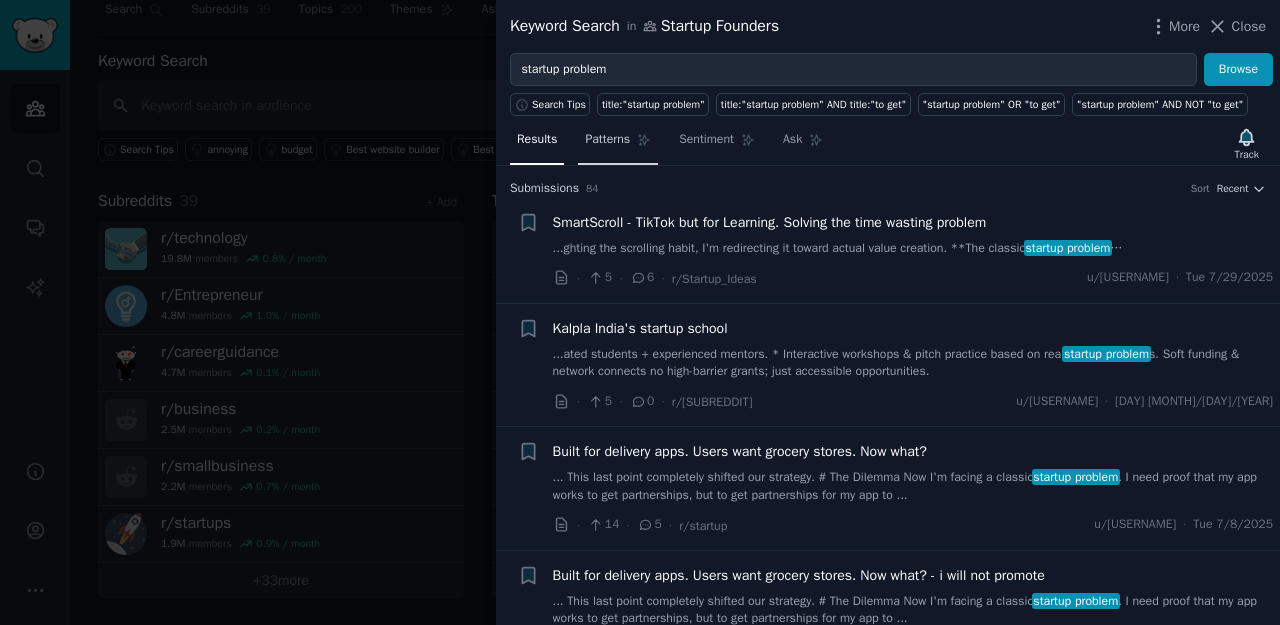 click on "Patterns" at bounding box center (607, 140) 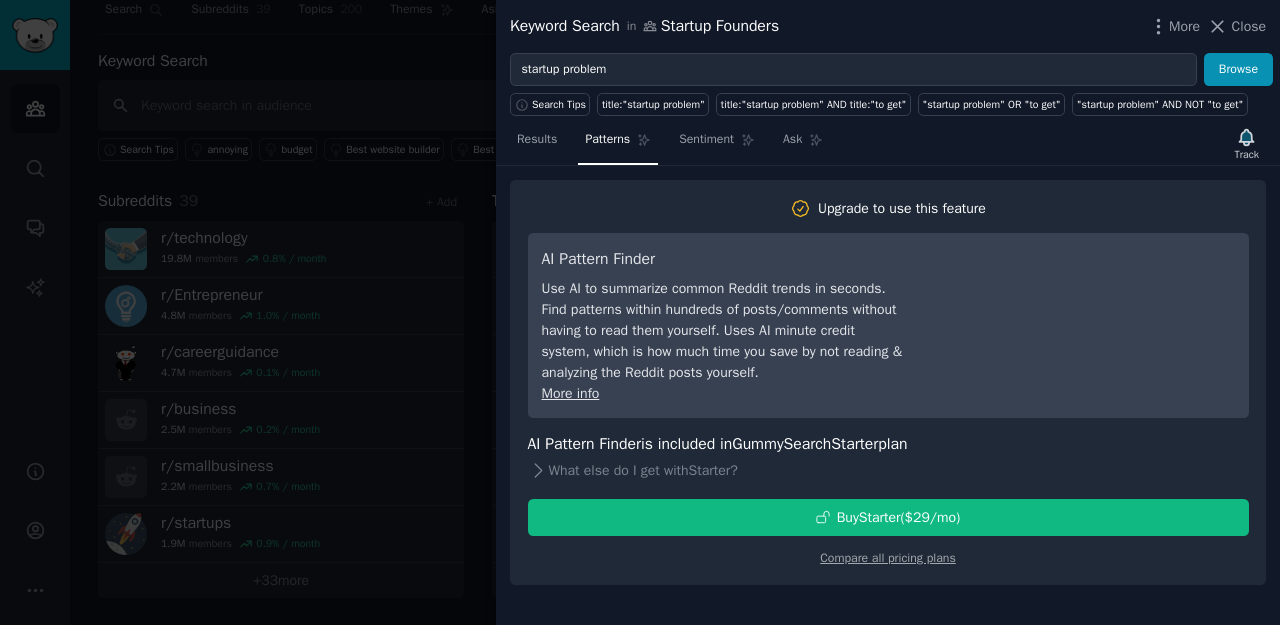 scroll, scrollTop: 24, scrollLeft: 0, axis: vertical 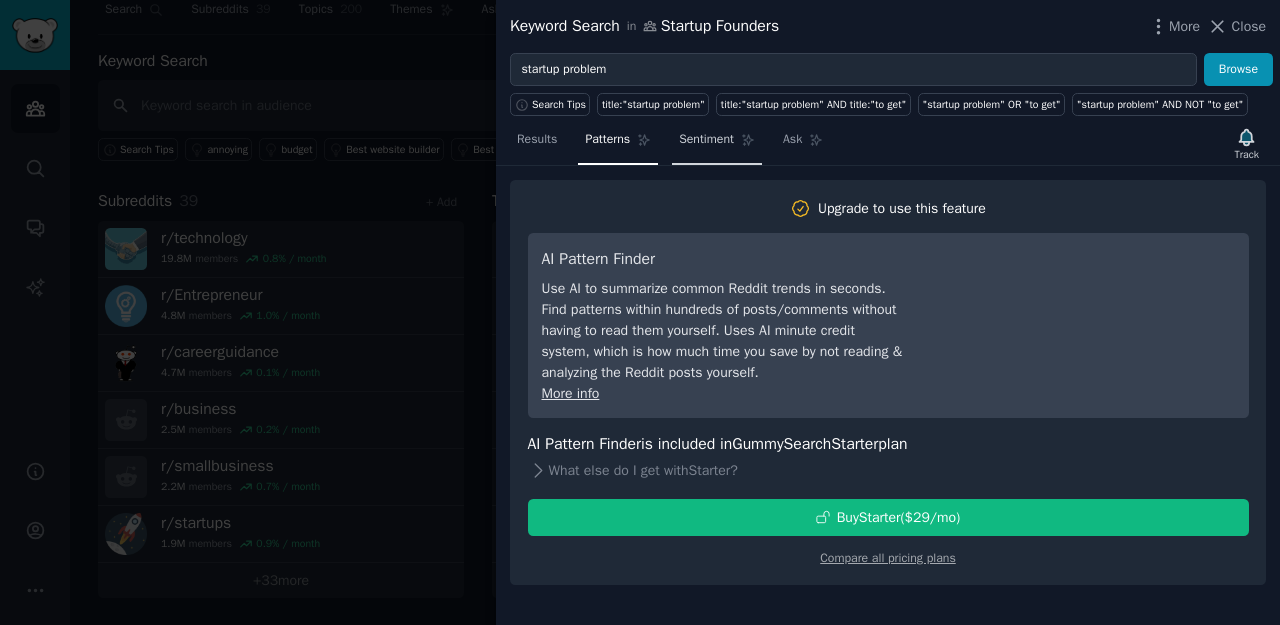 click on "Sentiment" at bounding box center (706, 140) 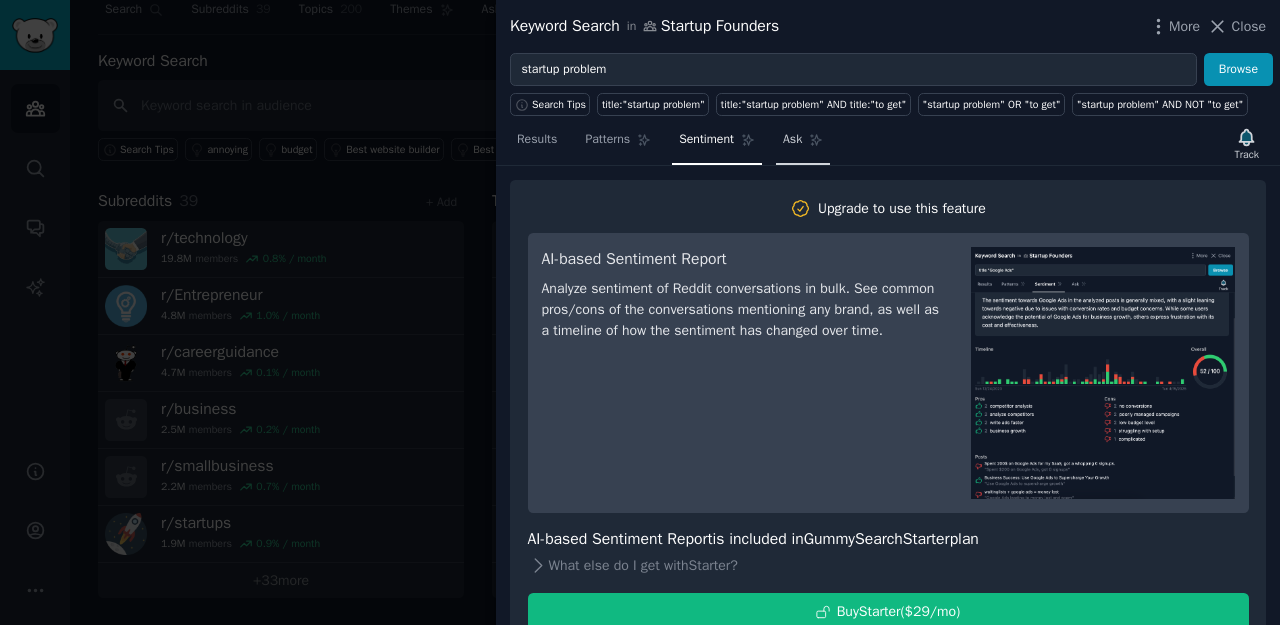 click on "Ask" at bounding box center (792, 140) 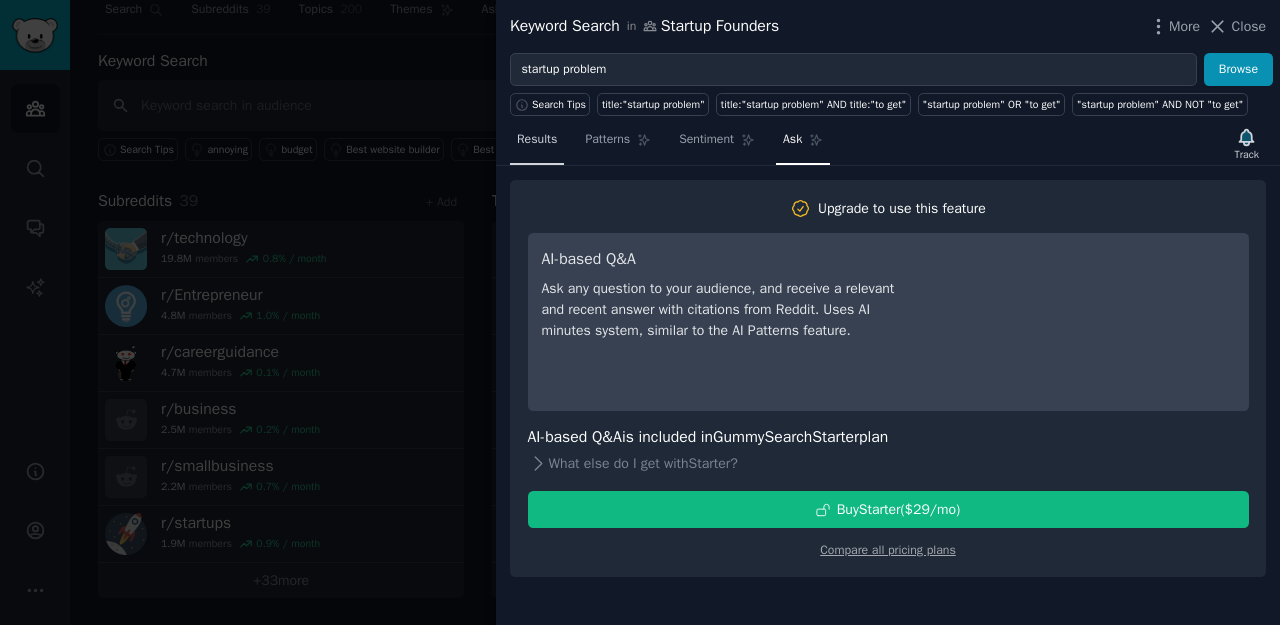 click on "Results" at bounding box center (537, 140) 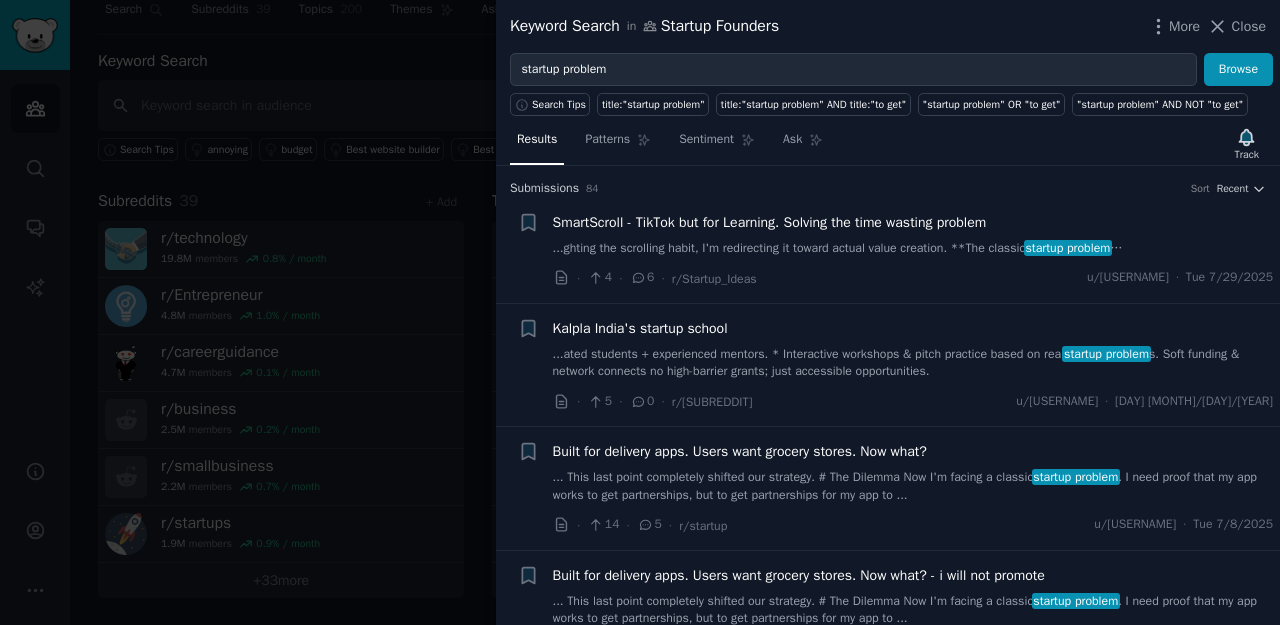scroll, scrollTop: 43, scrollLeft: 0, axis: vertical 